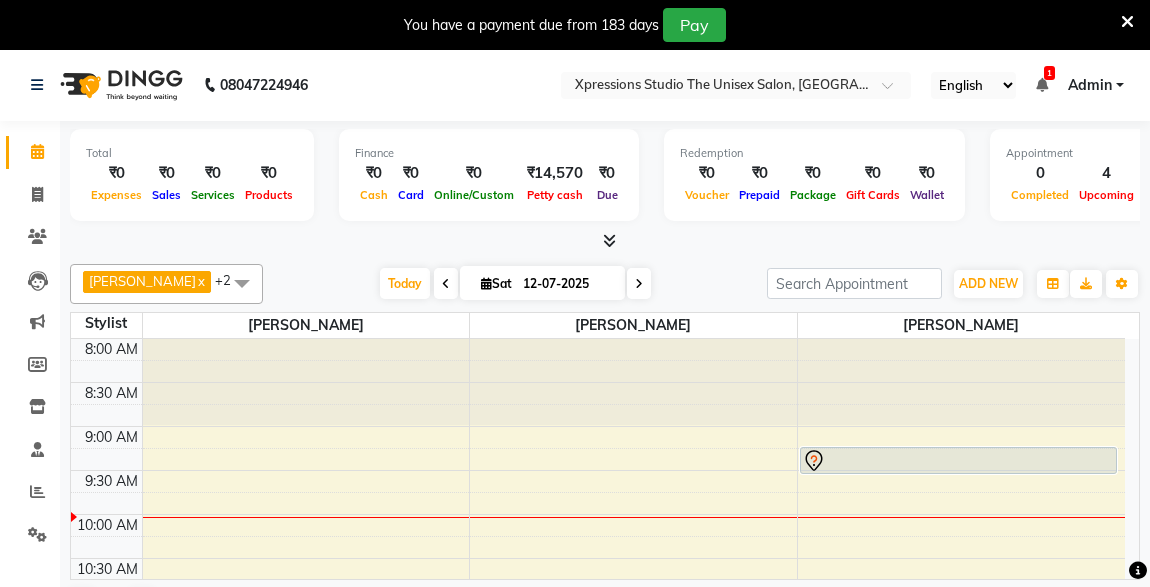 scroll, scrollTop: 0, scrollLeft: 0, axis: both 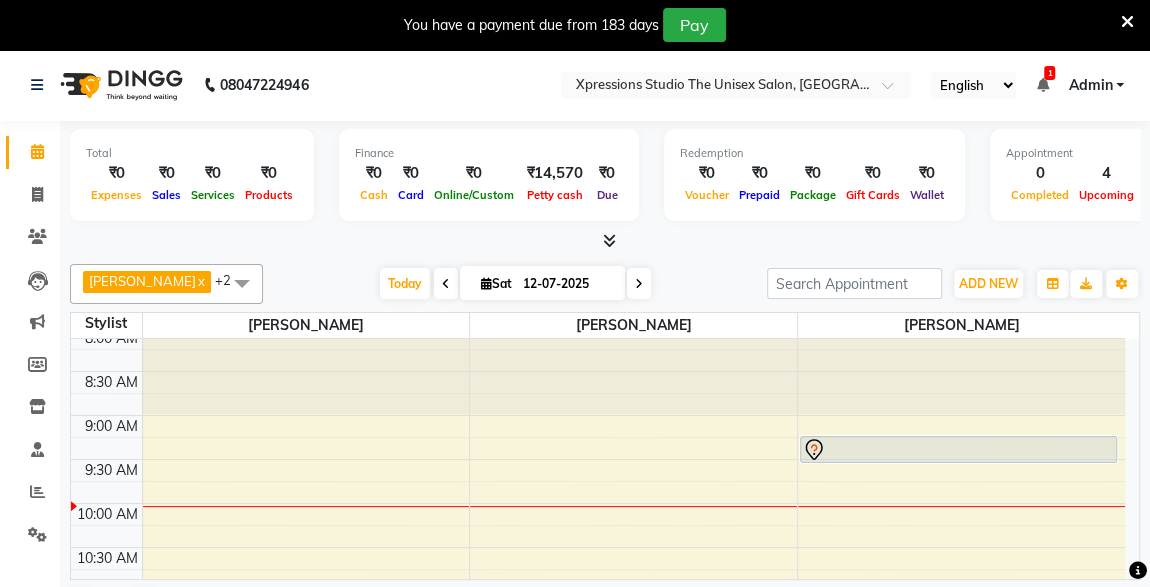 click at bounding box center [1042, 85] 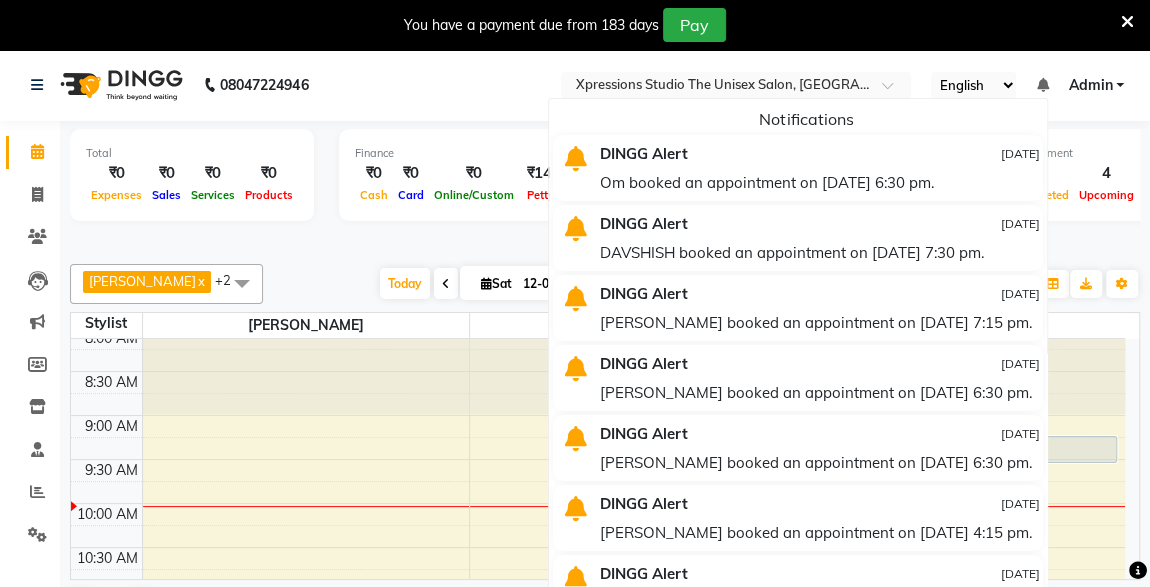 click at bounding box center (1042, 85) 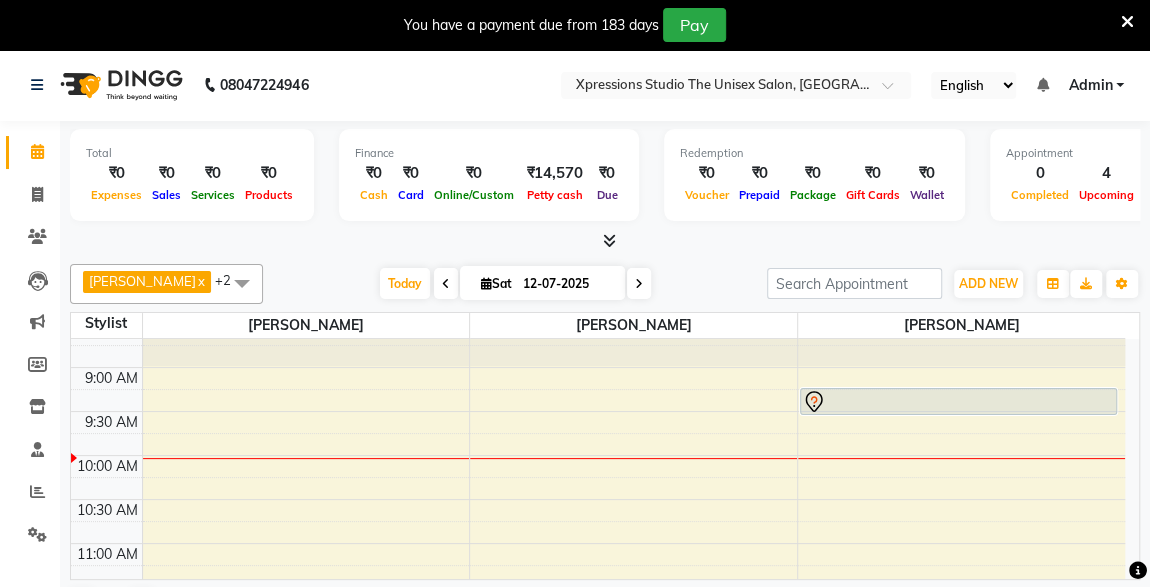 scroll, scrollTop: 0, scrollLeft: 0, axis: both 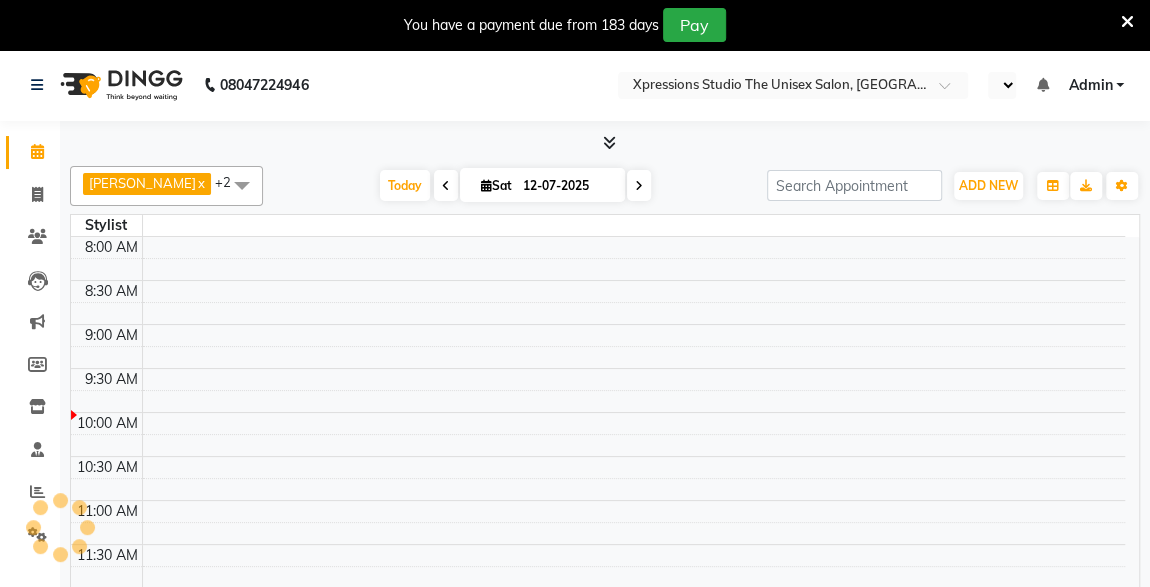 select on "en" 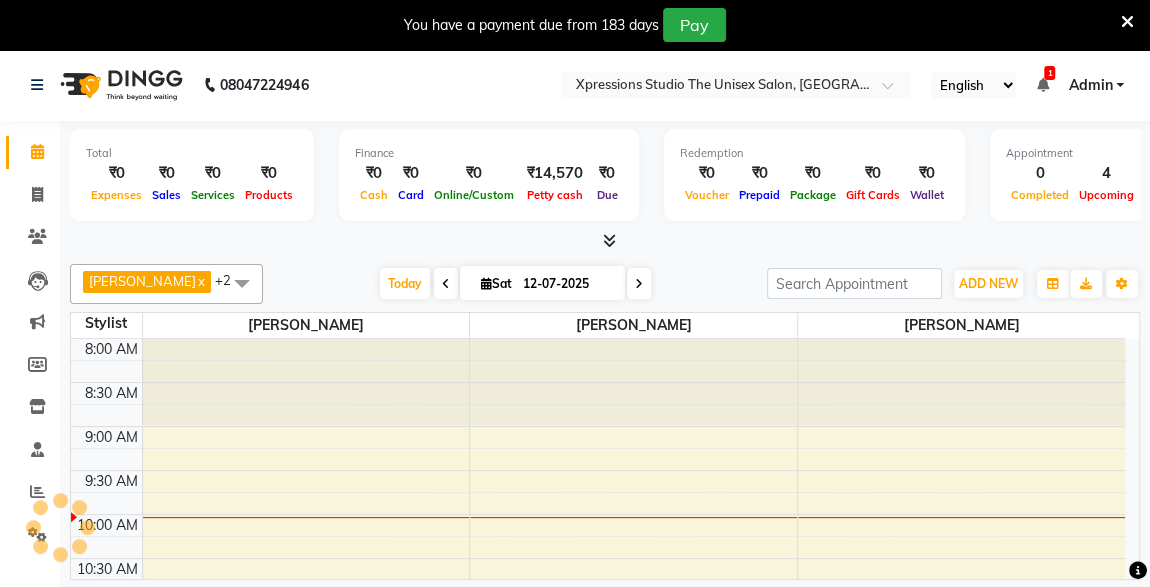 scroll, scrollTop: 0, scrollLeft: 0, axis: both 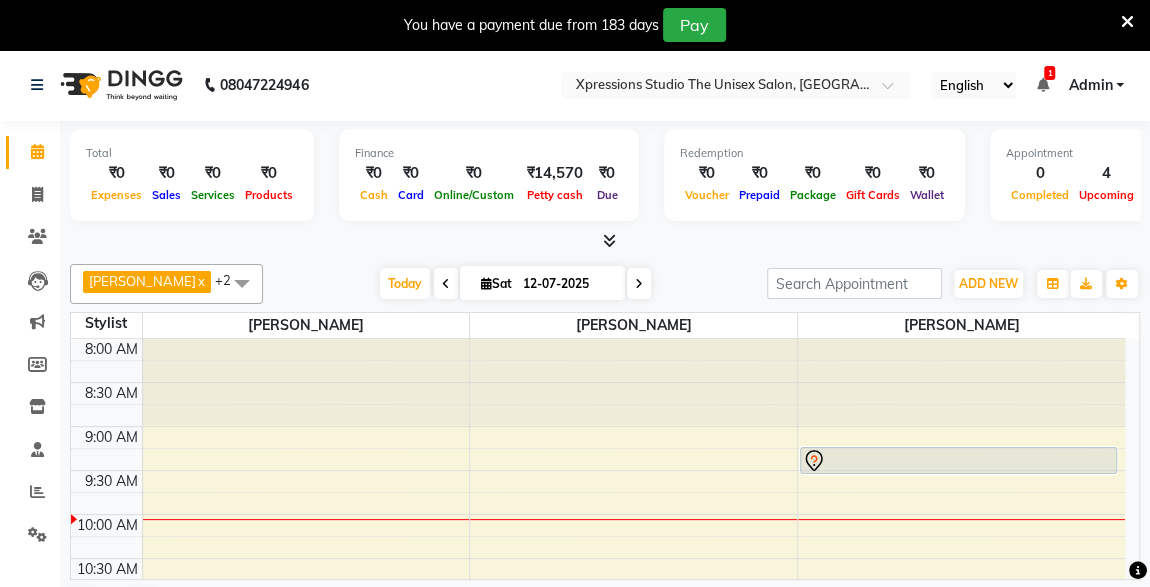 click at bounding box center (446, 284) 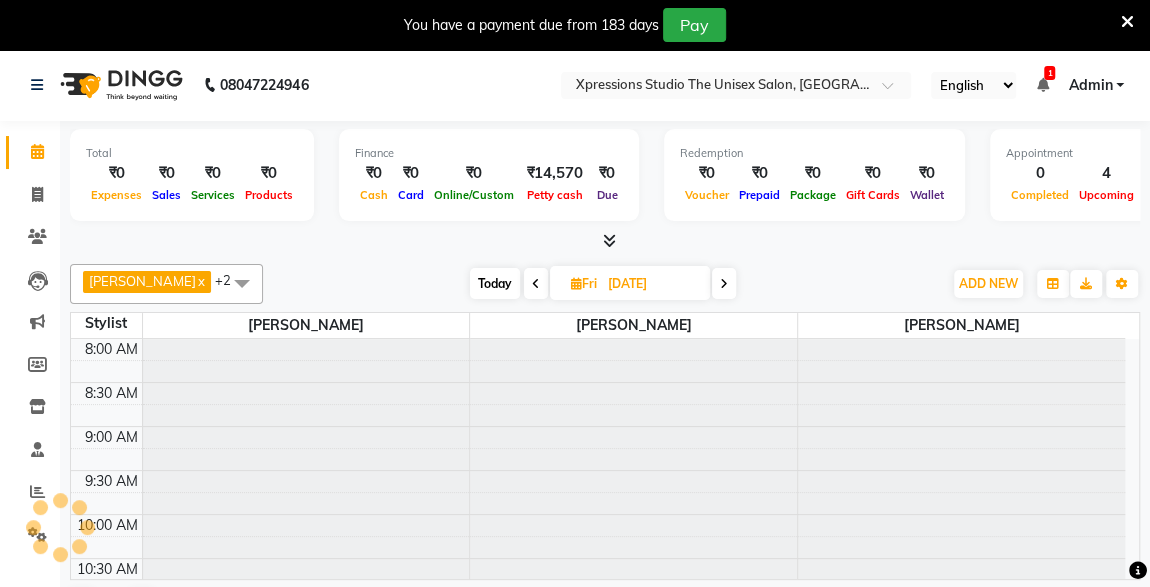 scroll, scrollTop: 173, scrollLeft: 0, axis: vertical 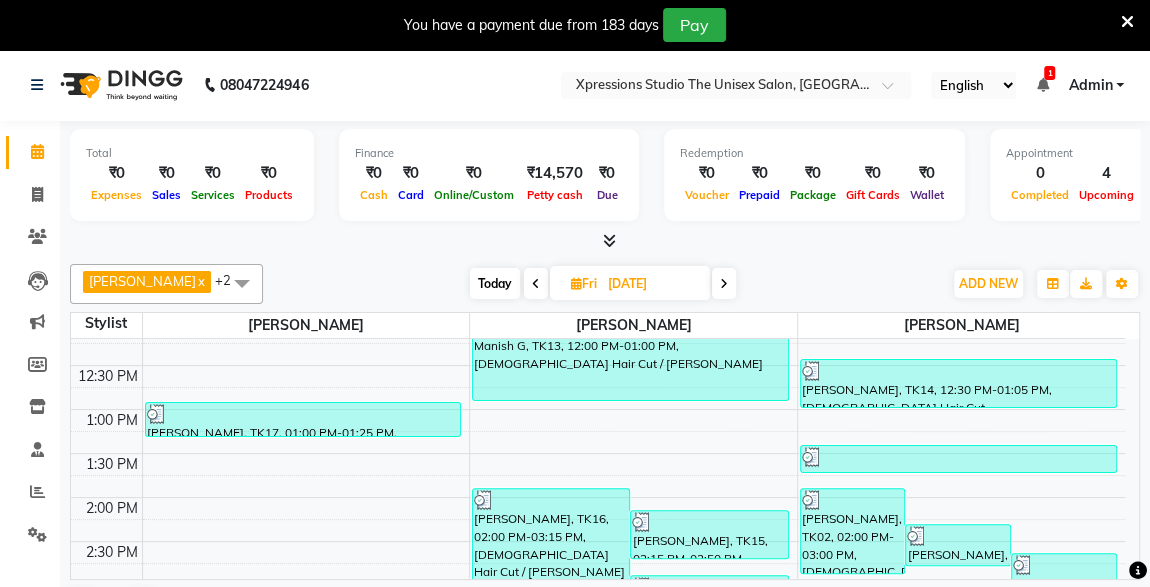 click at bounding box center (536, 284) 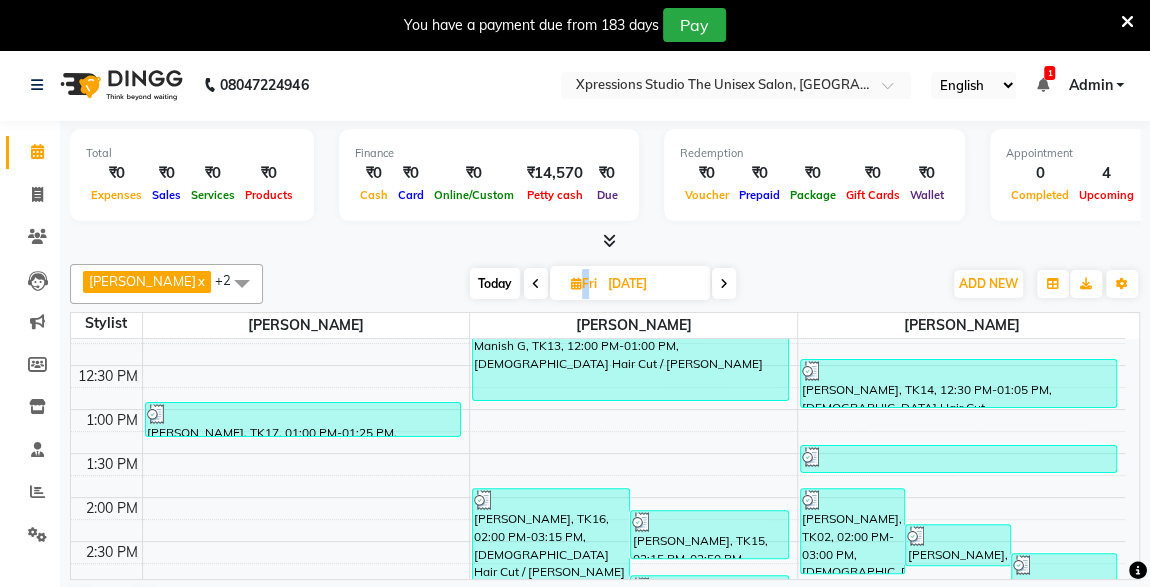 scroll, scrollTop: 0, scrollLeft: 0, axis: both 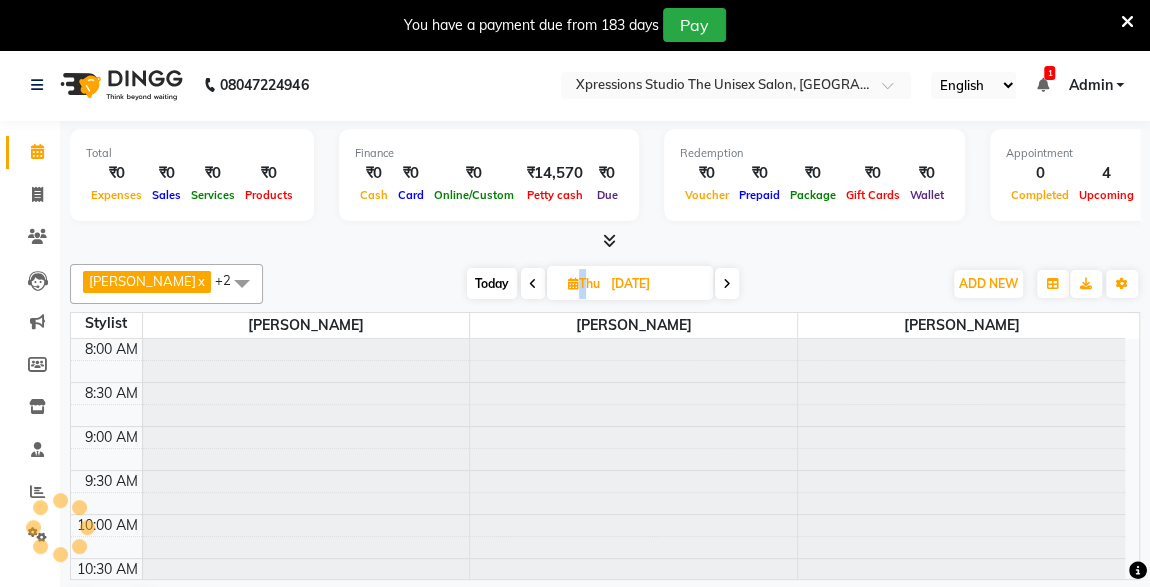 click at bounding box center (533, 284) 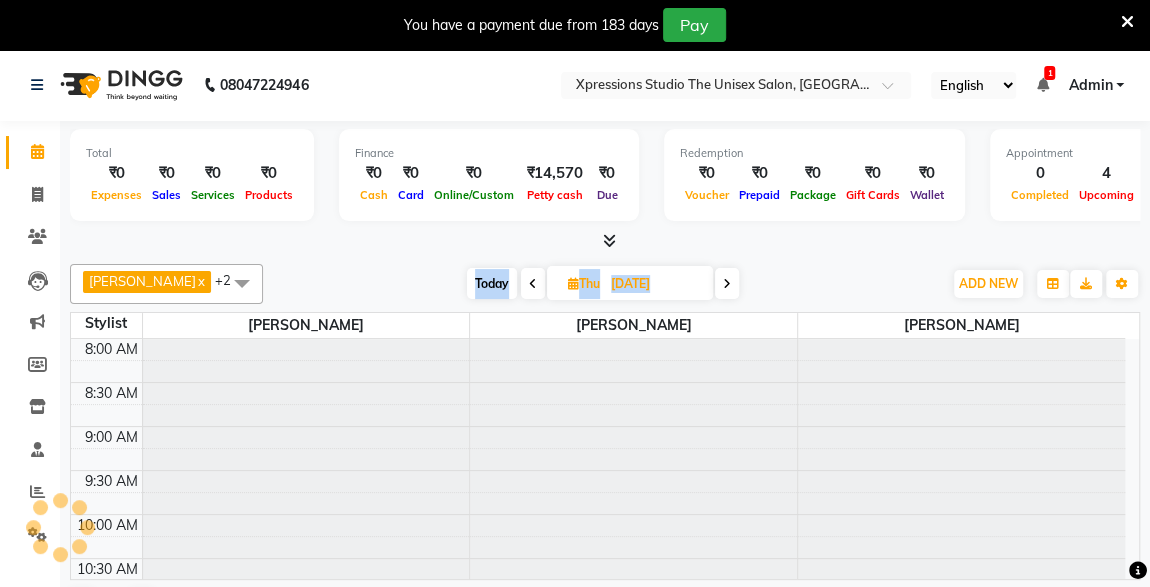 scroll, scrollTop: 173, scrollLeft: 0, axis: vertical 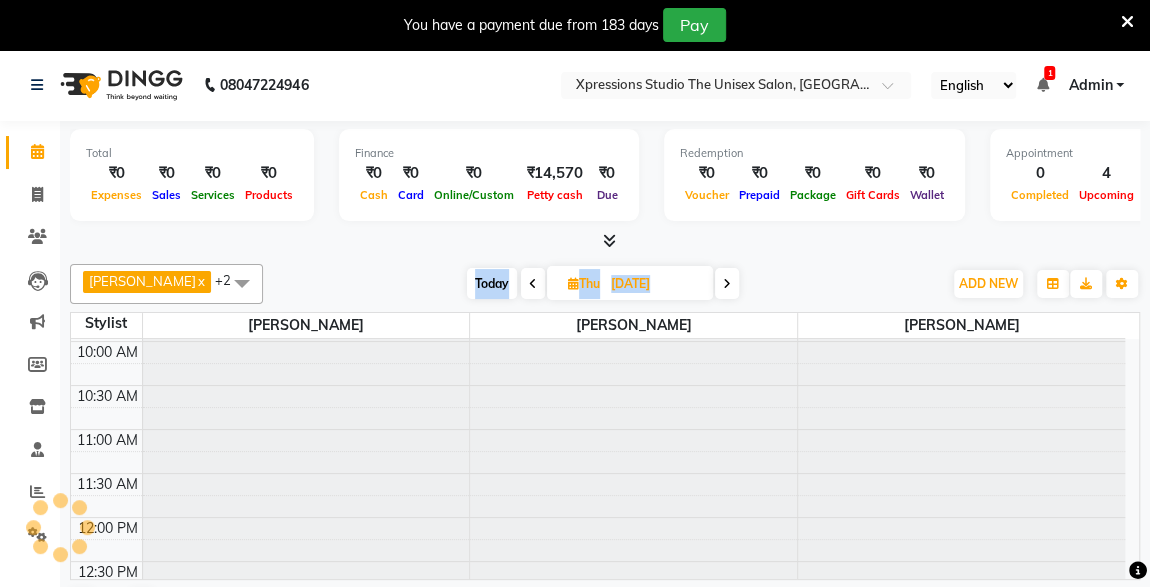 click at bounding box center (533, 283) 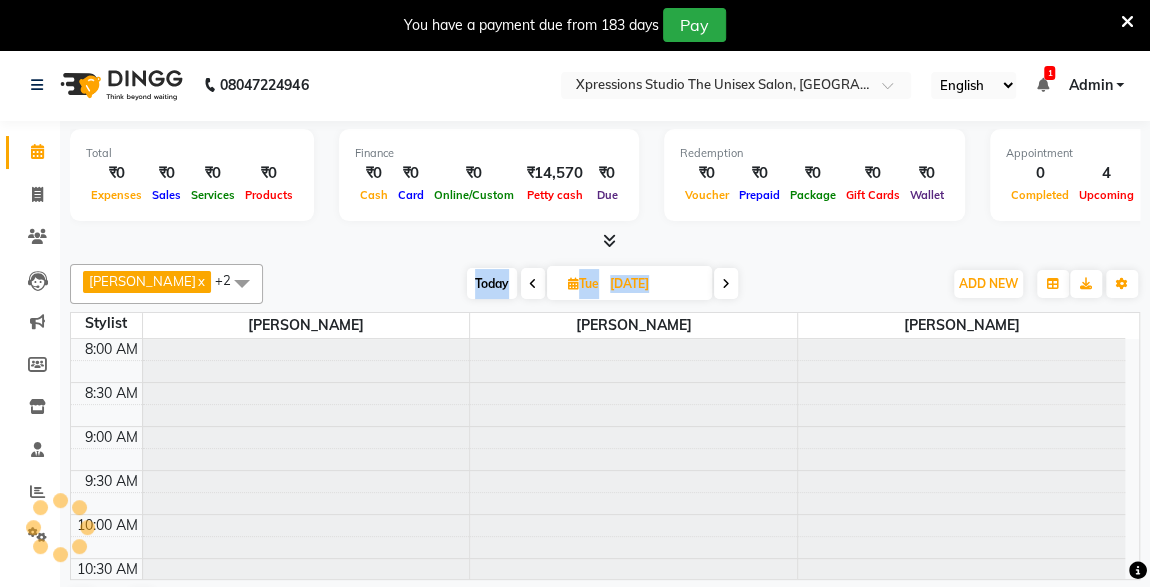 click at bounding box center (533, 284) 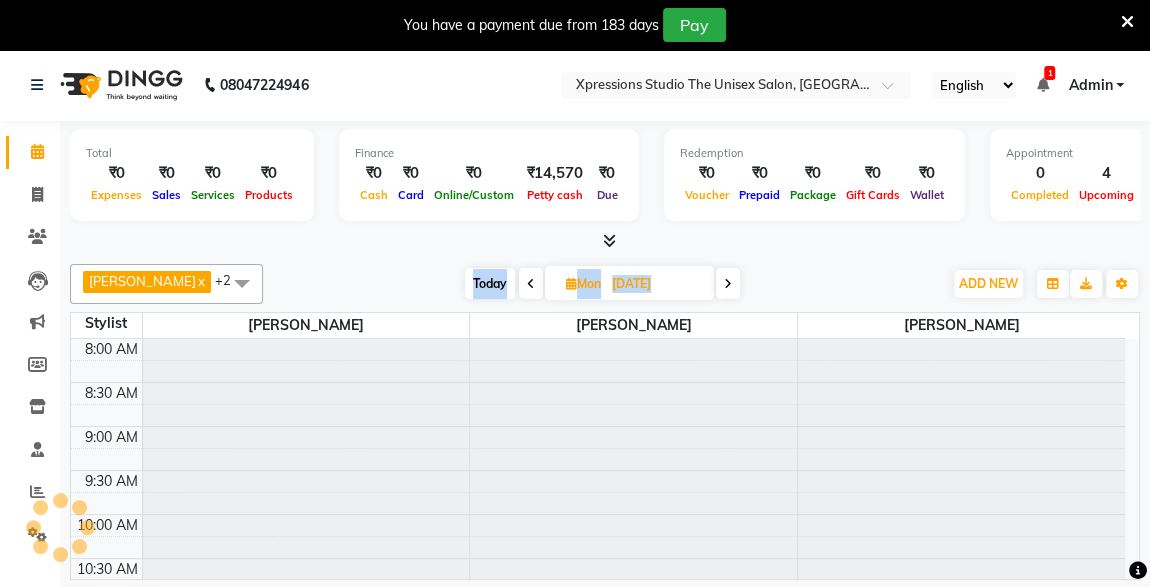 click at bounding box center (531, 284) 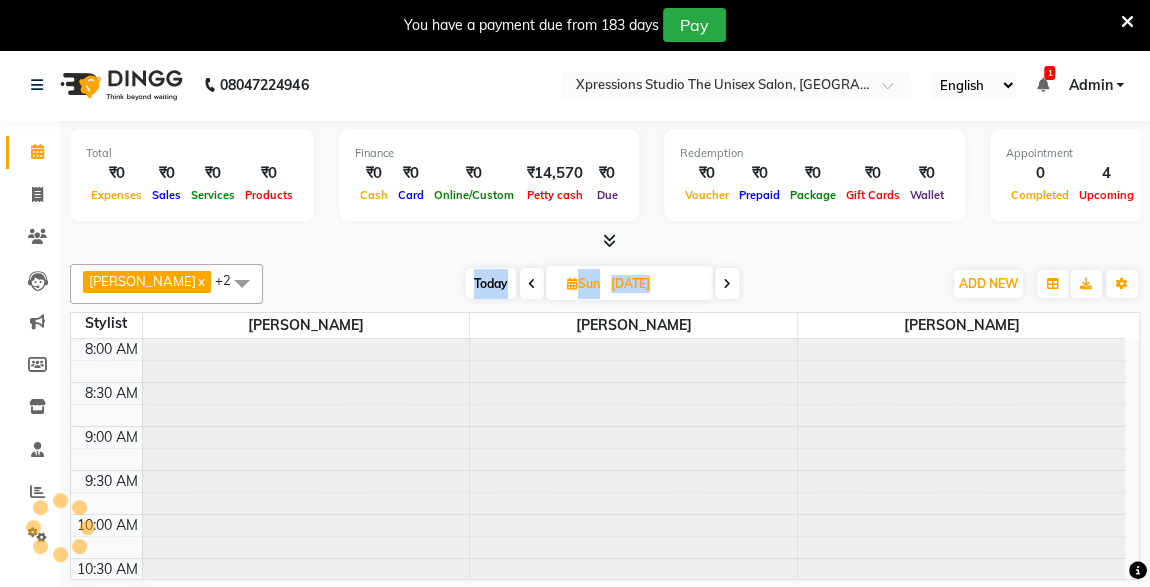 scroll, scrollTop: 173, scrollLeft: 0, axis: vertical 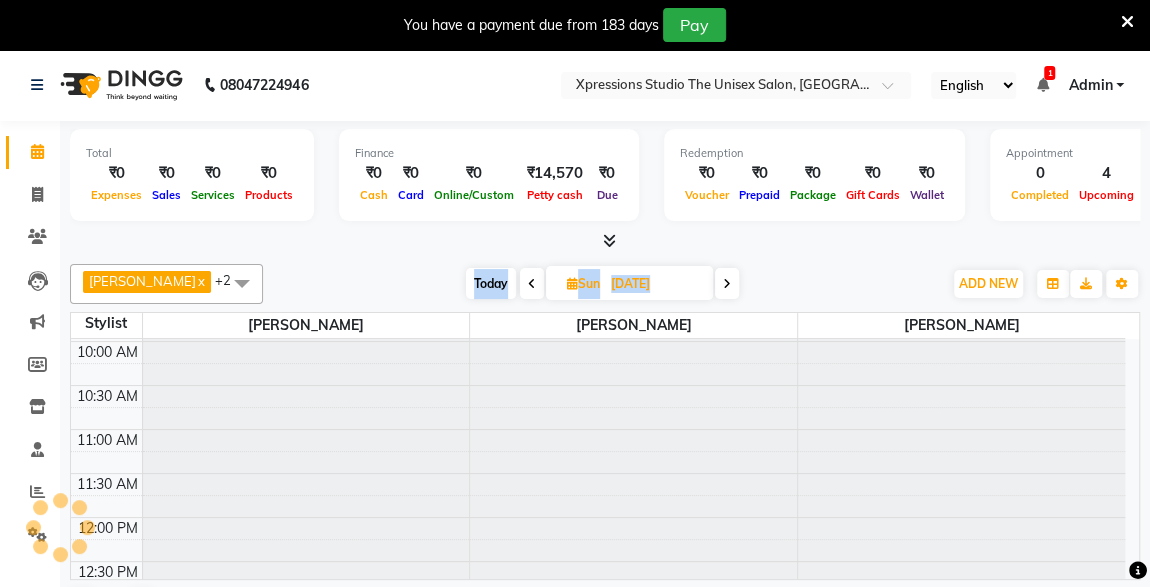 click at bounding box center [532, 284] 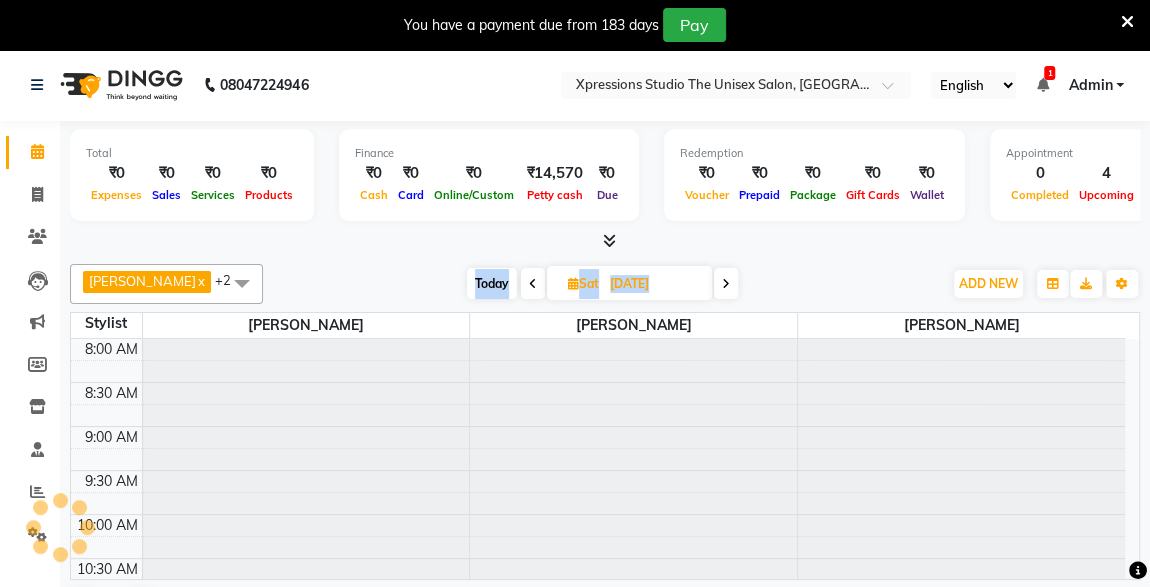 click at bounding box center [533, 284] 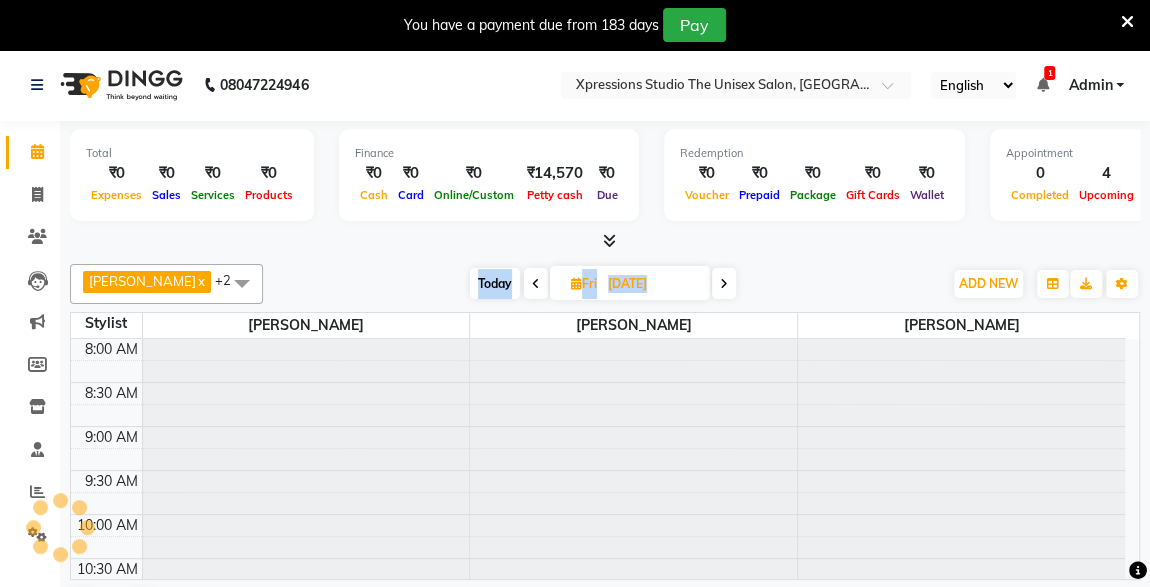 click at bounding box center (536, 284) 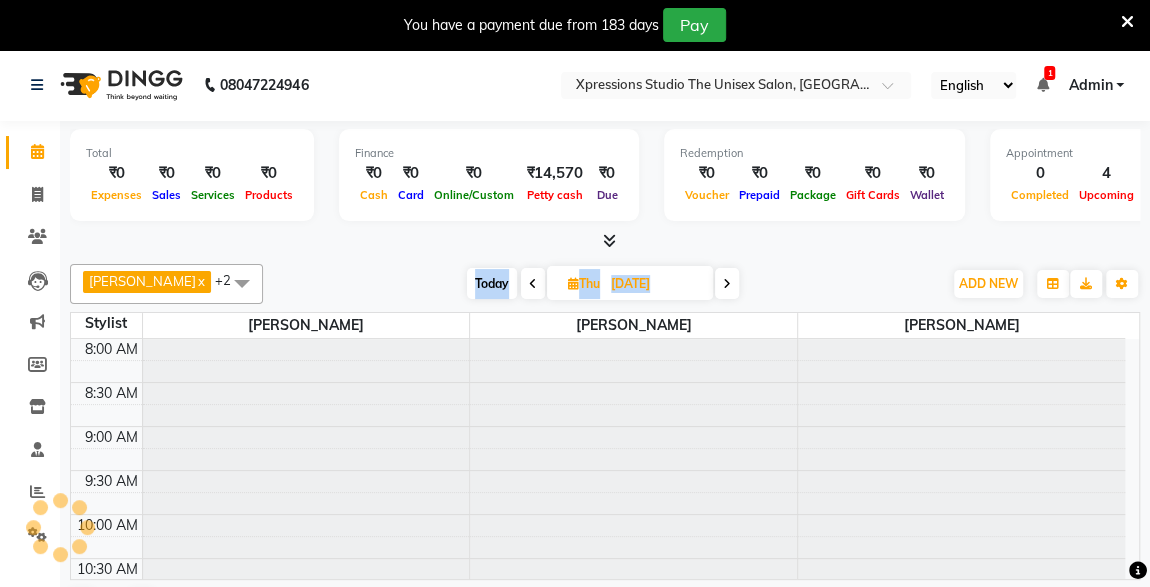 click at bounding box center [533, 284] 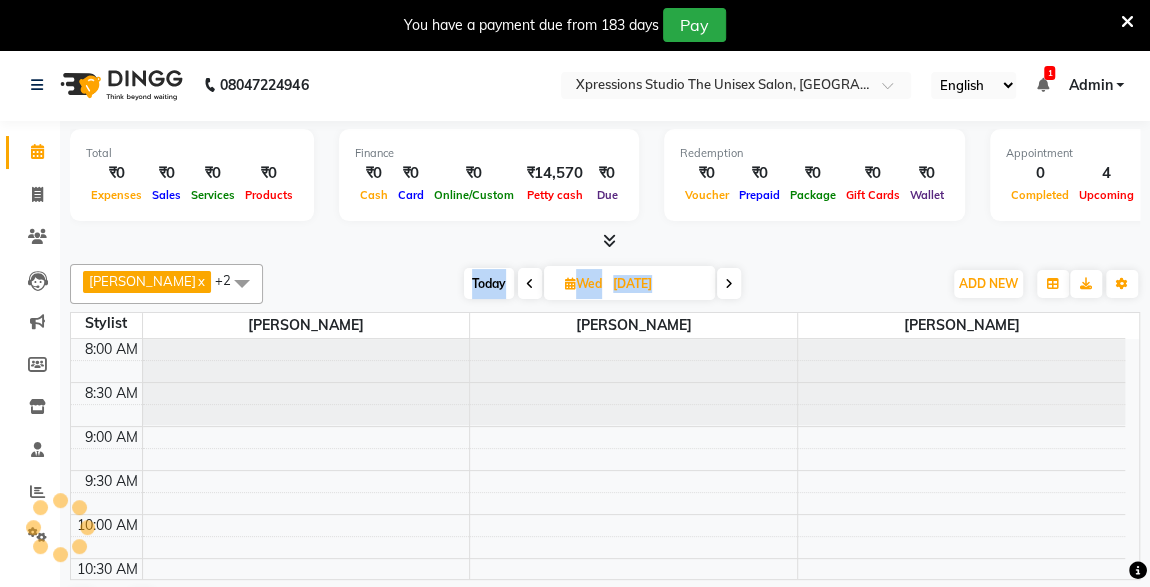 click at bounding box center (530, 283) 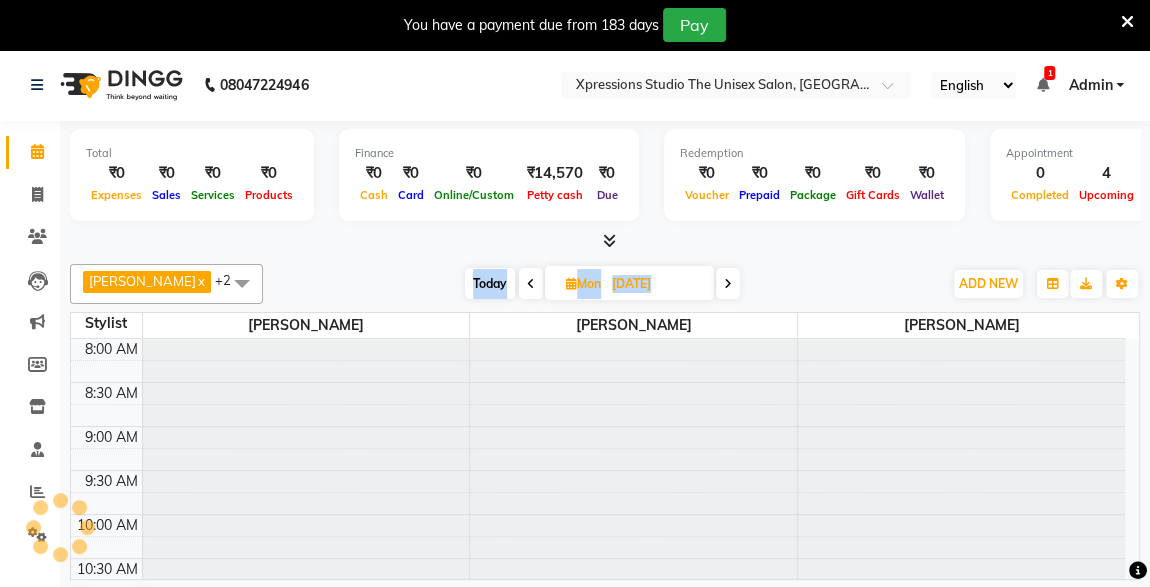 click at bounding box center (531, 284) 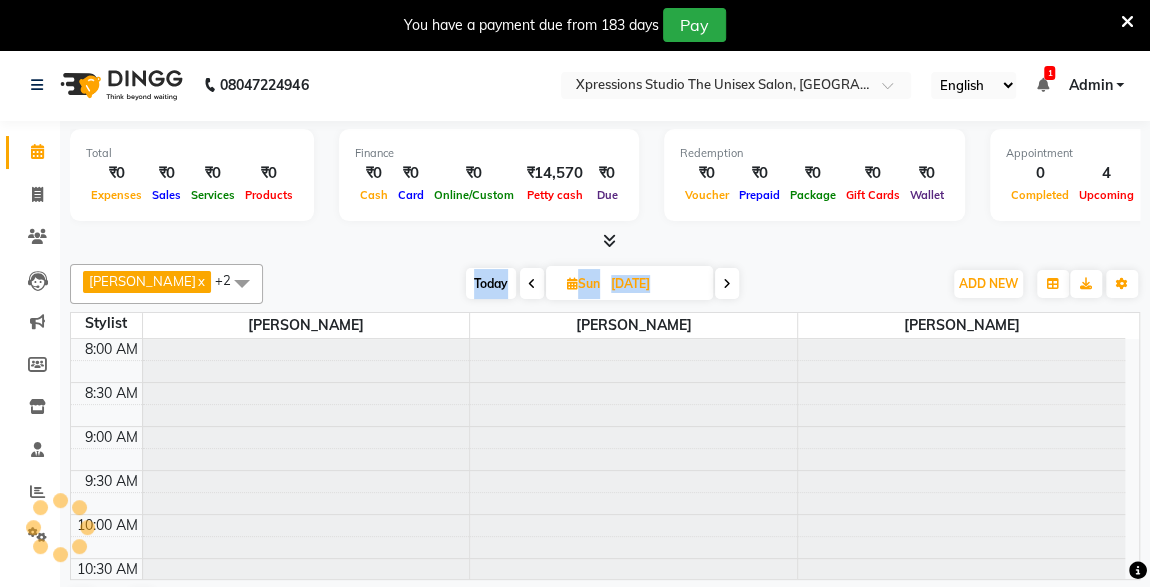 scroll, scrollTop: 173, scrollLeft: 0, axis: vertical 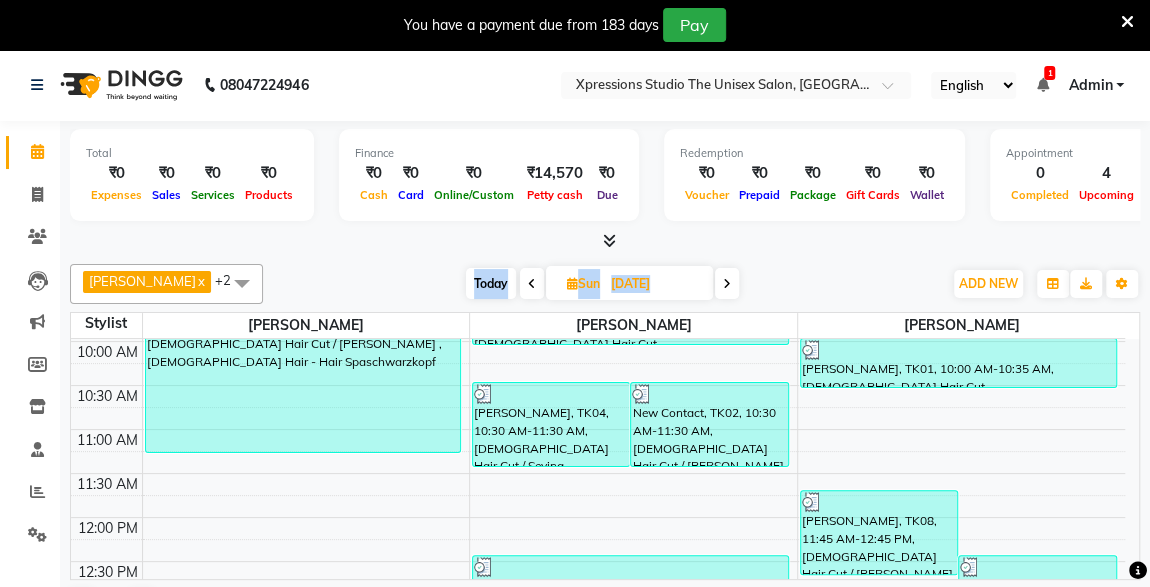 click at bounding box center [727, 283] 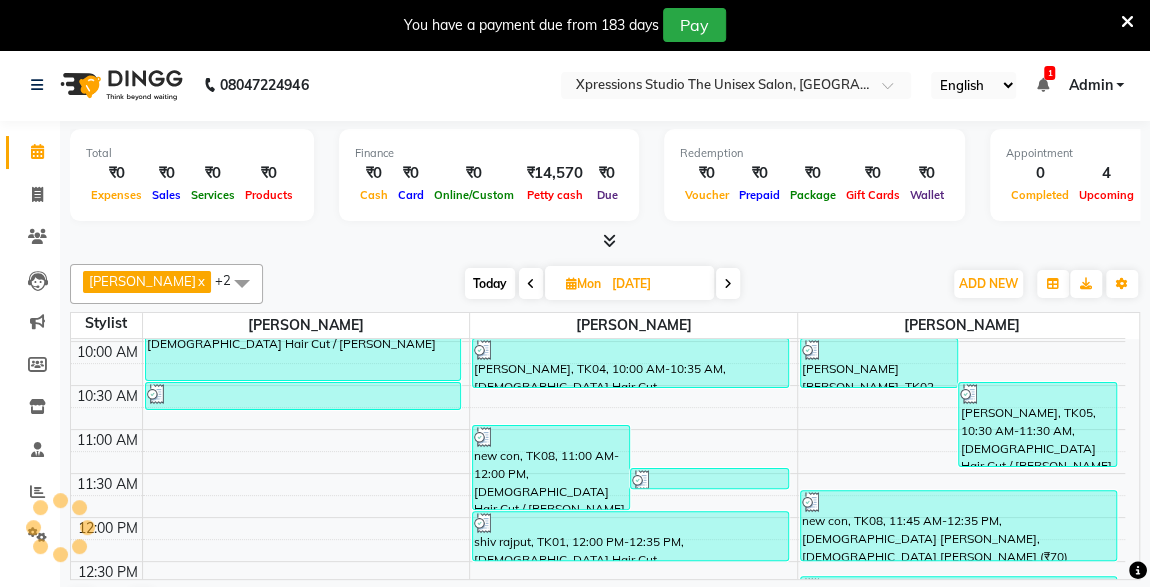 click at bounding box center (728, 283) 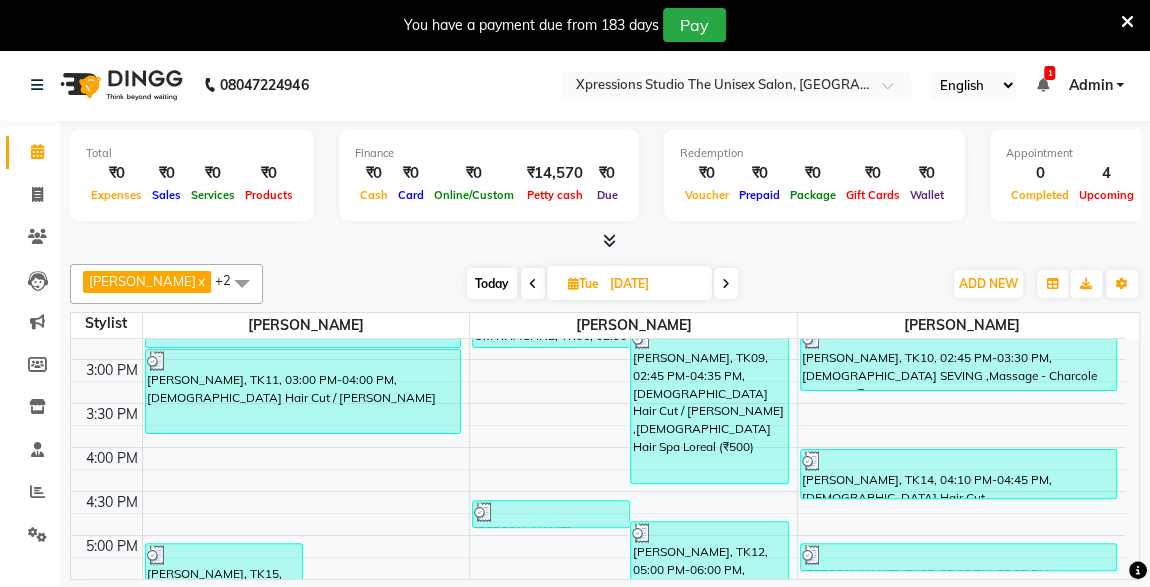 scroll, scrollTop: 599, scrollLeft: 0, axis: vertical 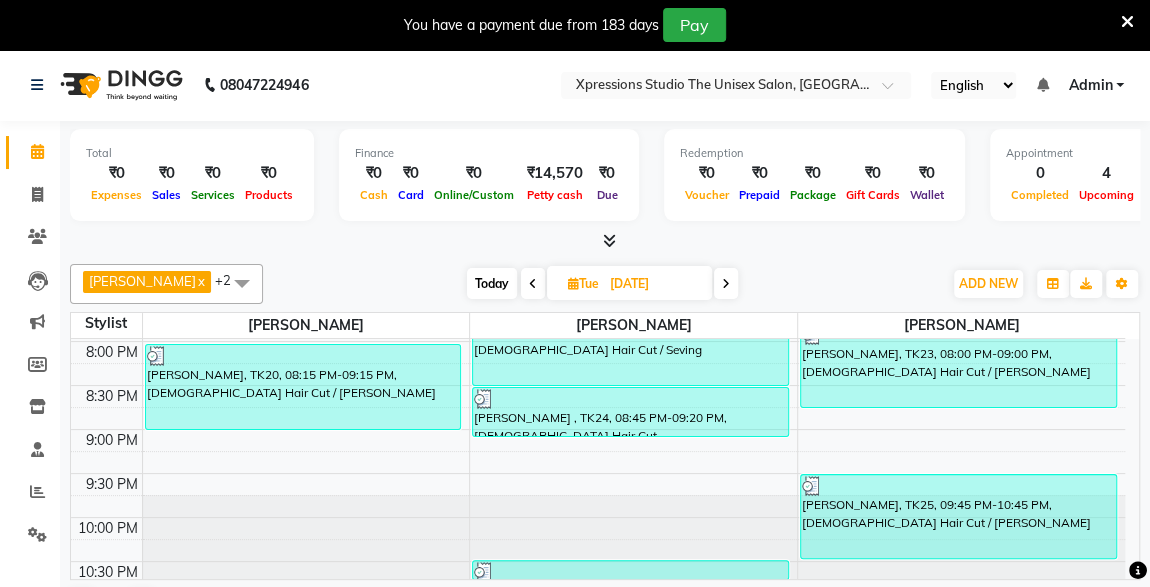 click at bounding box center [630, 572] 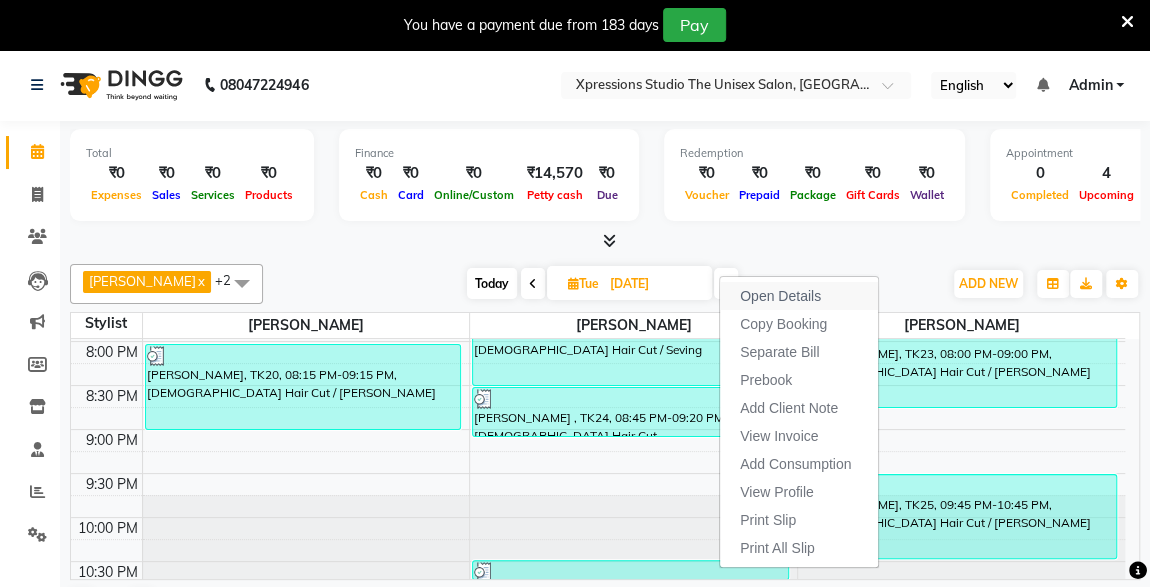 click on "Open Details" at bounding box center (780, 296) 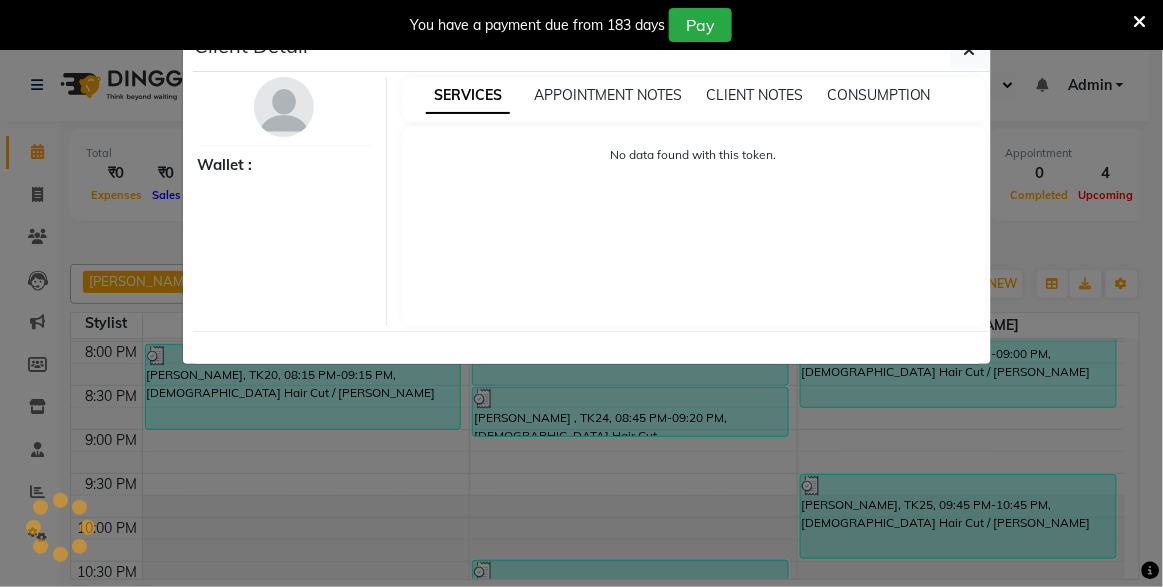 select on "3" 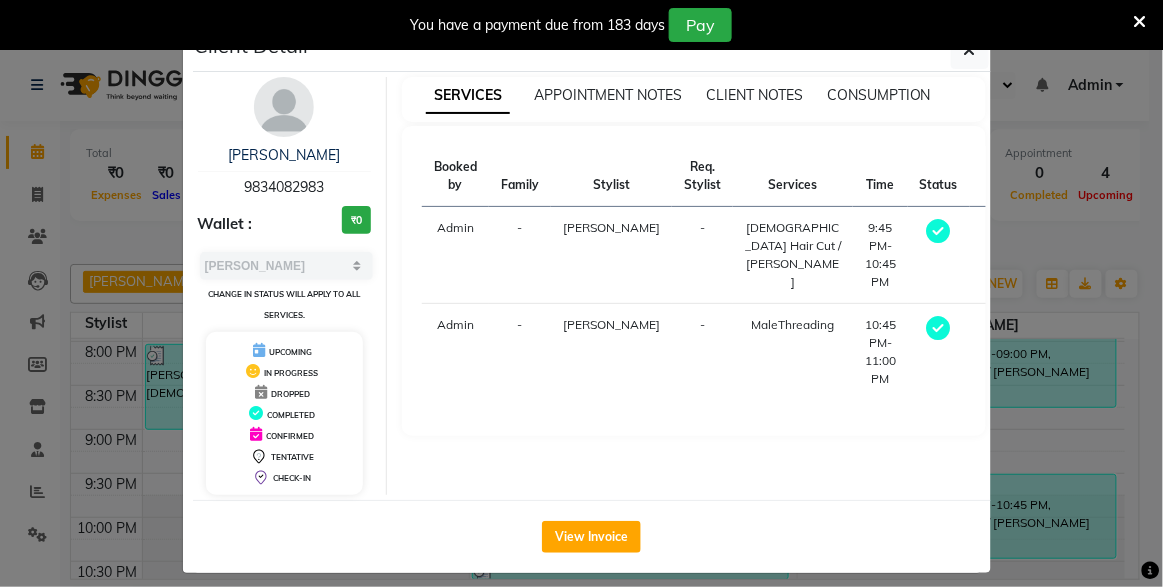 click at bounding box center [1140, 22] 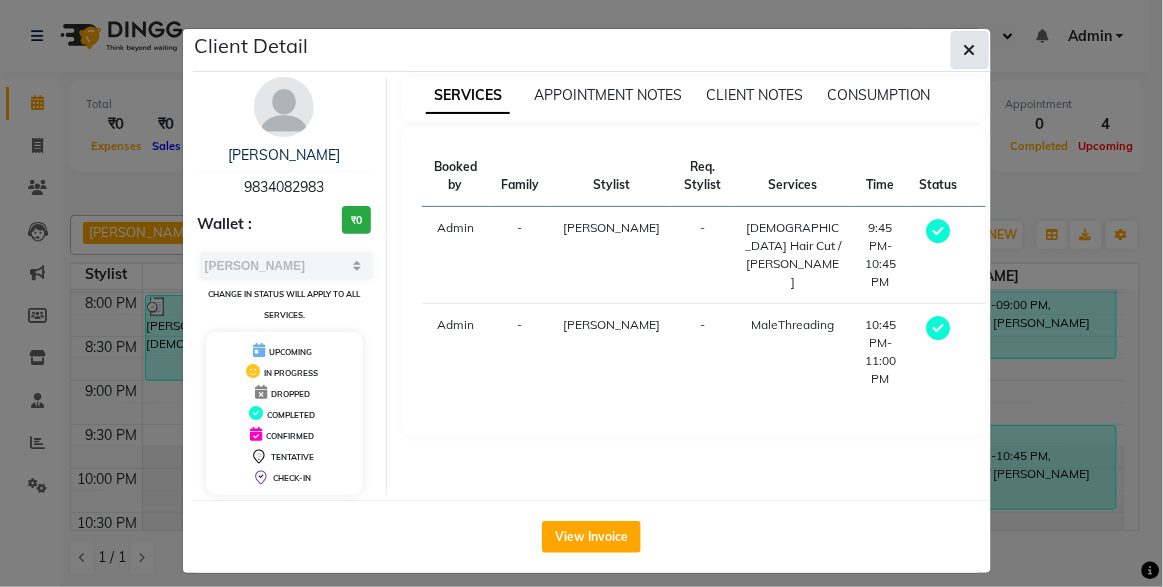 click 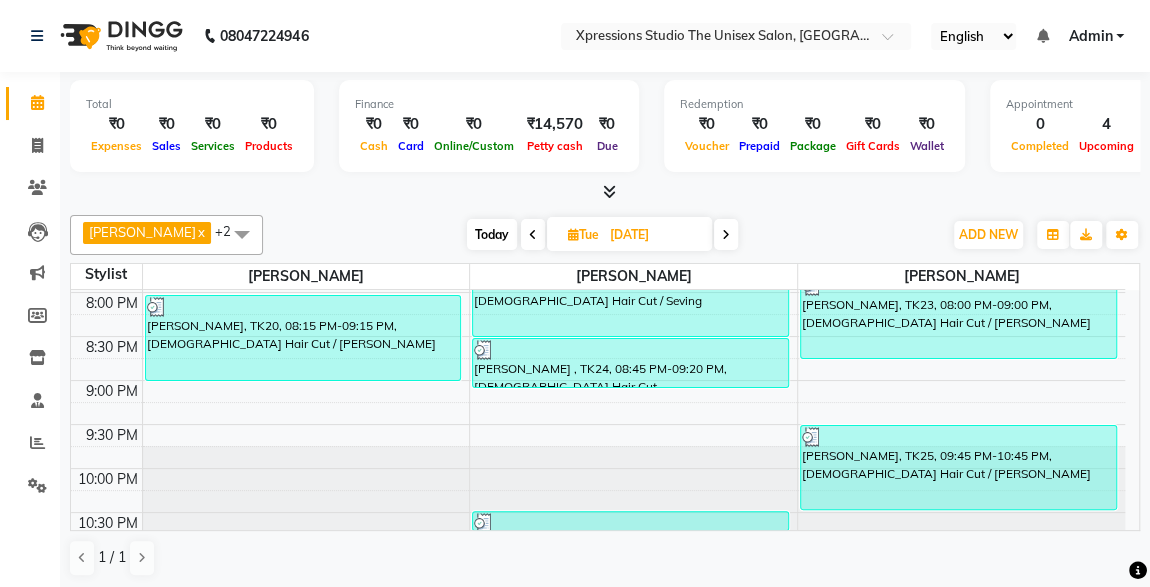 click at bounding box center (726, 234) 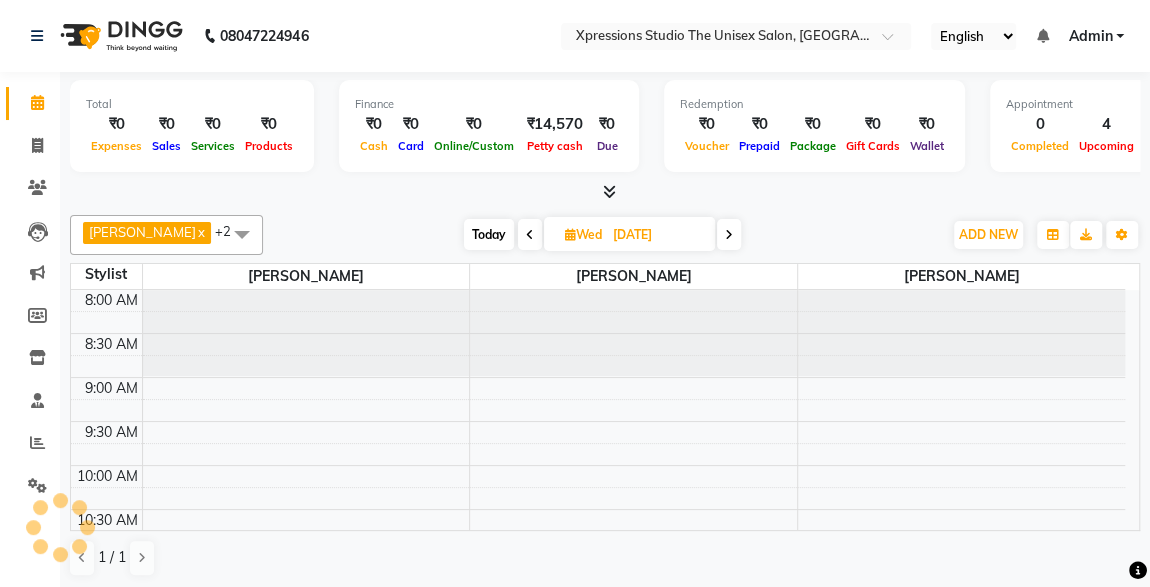scroll, scrollTop: 173, scrollLeft: 0, axis: vertical 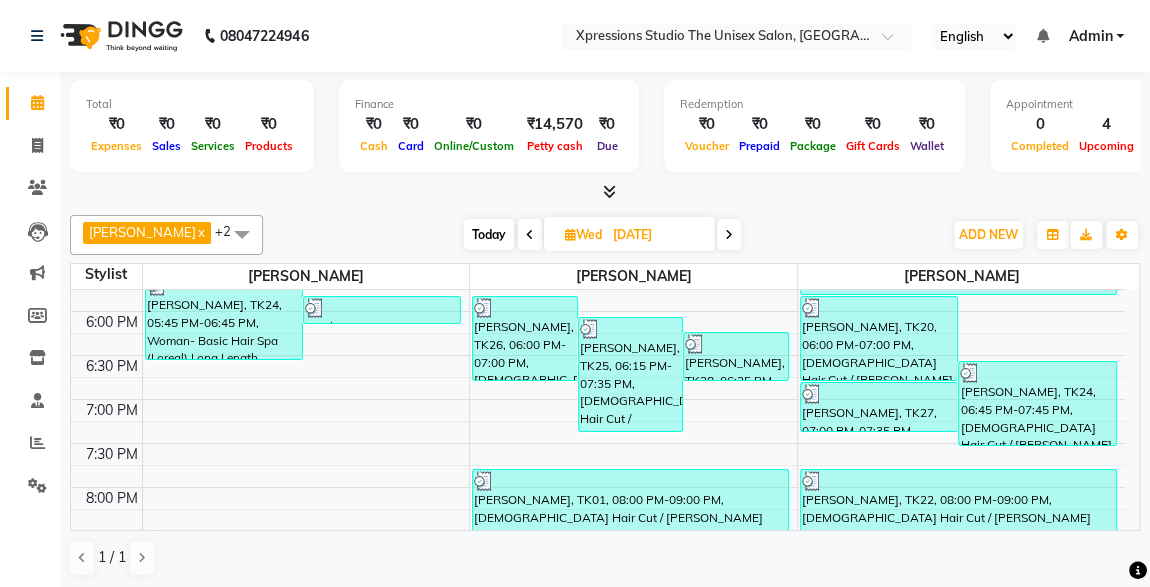 click on "[PERSON_NAME], TK25, 06:15 PM-07:35 PM, [DEMOGRAPHIC_DATA] Hair Cut / [PERSON_NAME] ,[DEMOGRAPHIC_DATA] scrub - Charcole (₹100)" at bounding box center (631, 374) 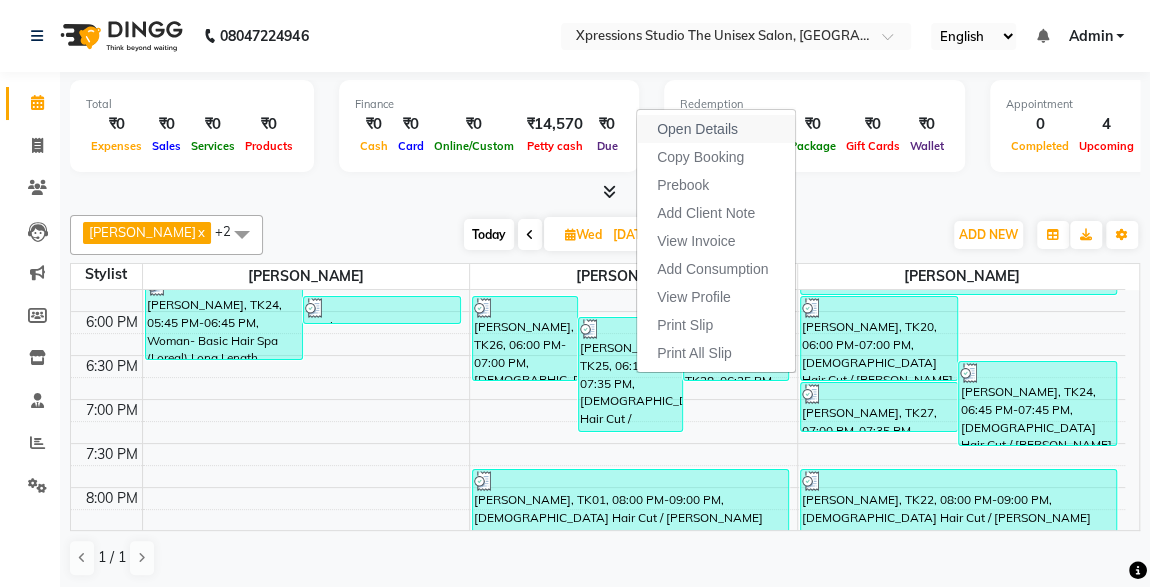 click on "Open Details" at bounding box center [716, 129] 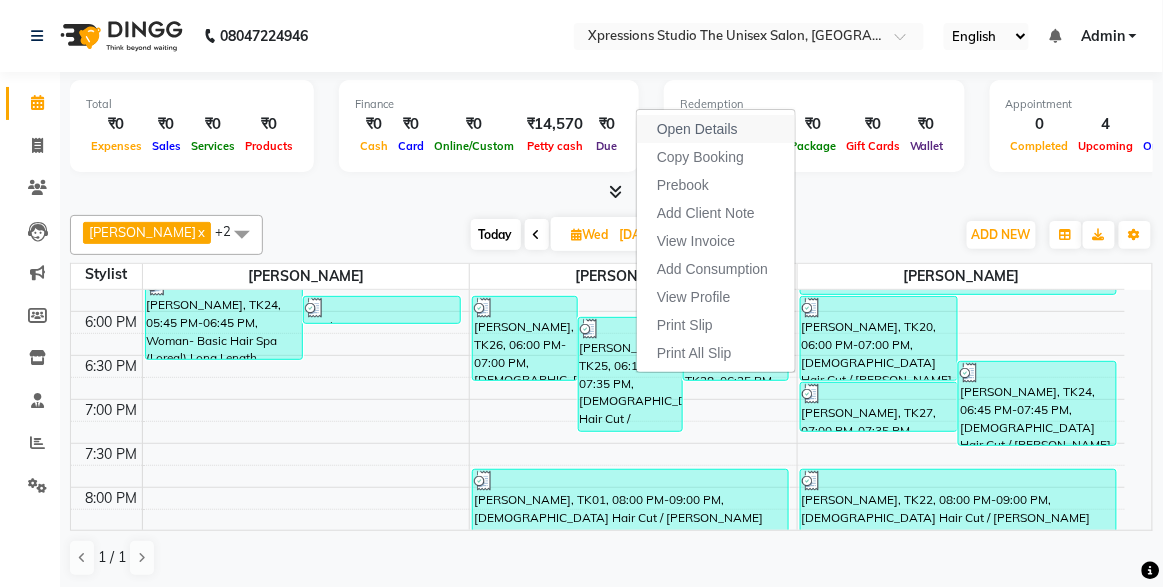 select on "3" 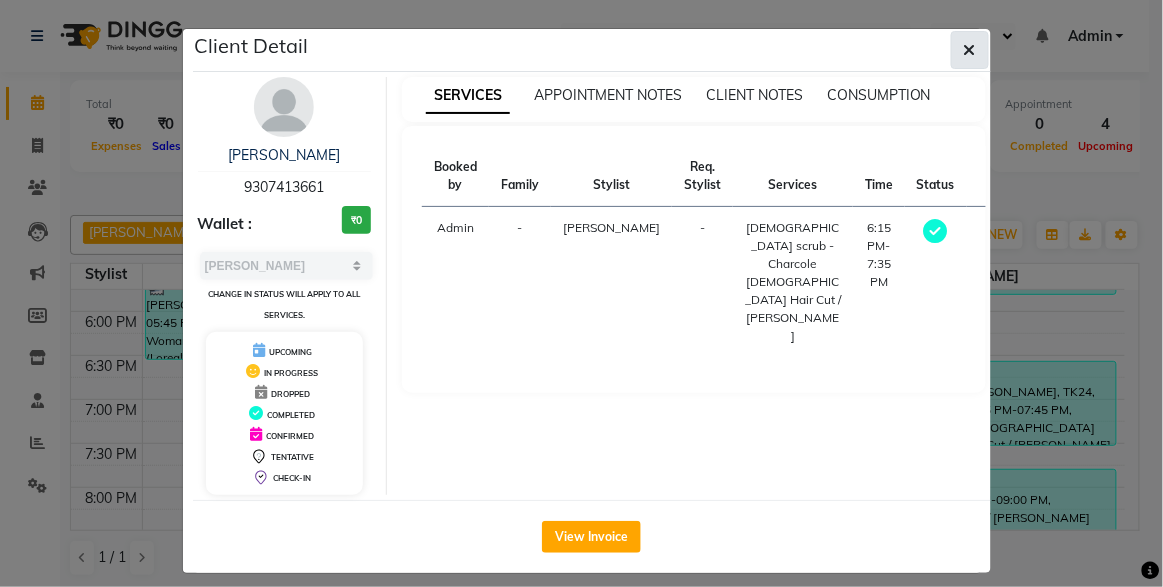 click 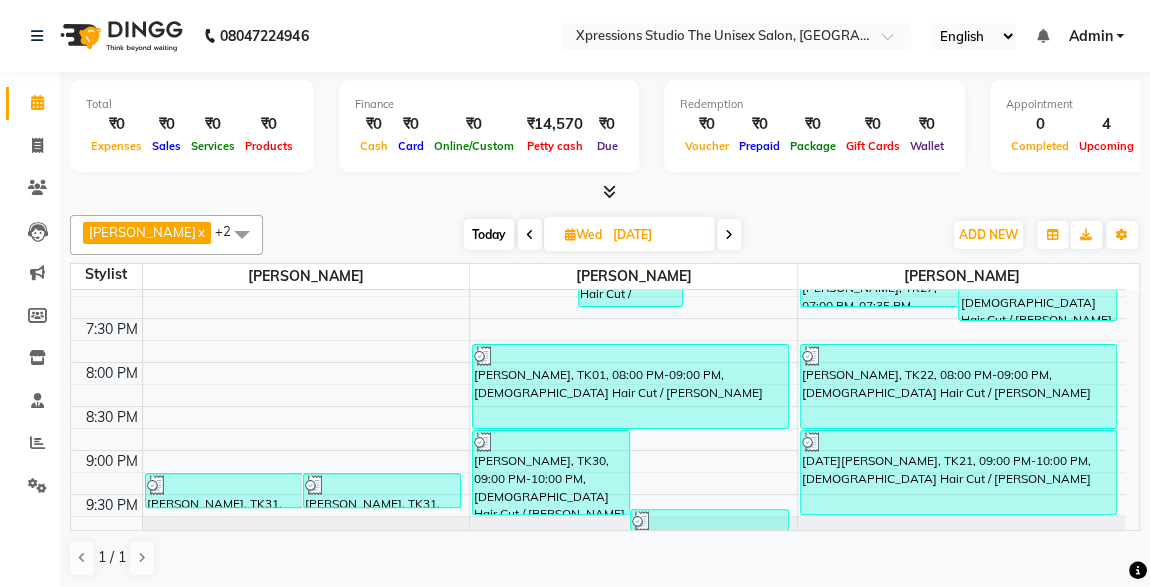 scroll, scrollTop: 1053, scrollLeft: 0, axis: vertical 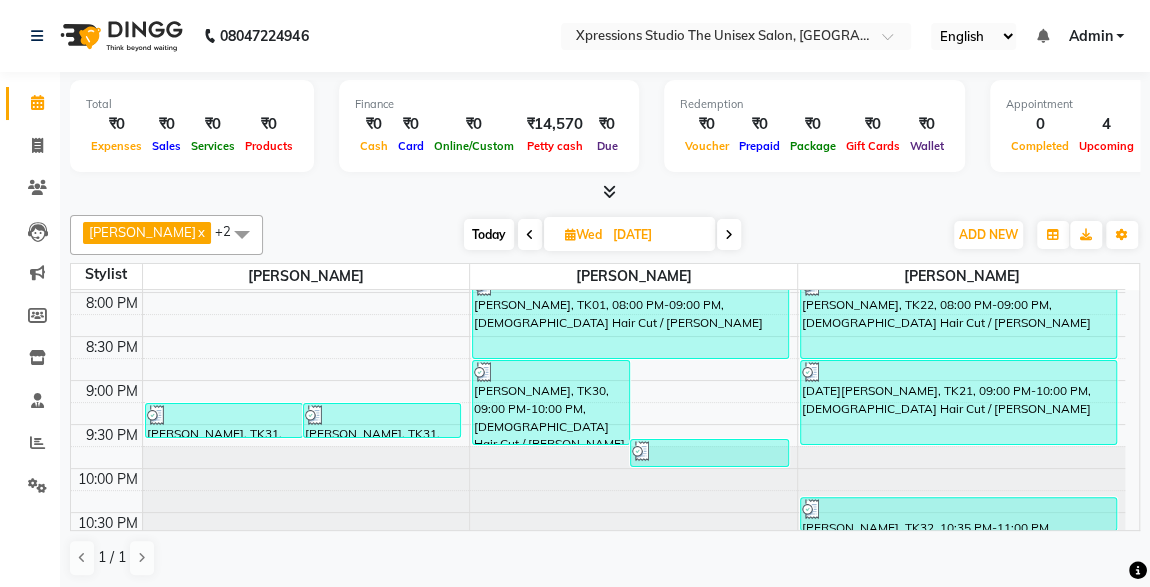 click at bounding box center (729, 235) 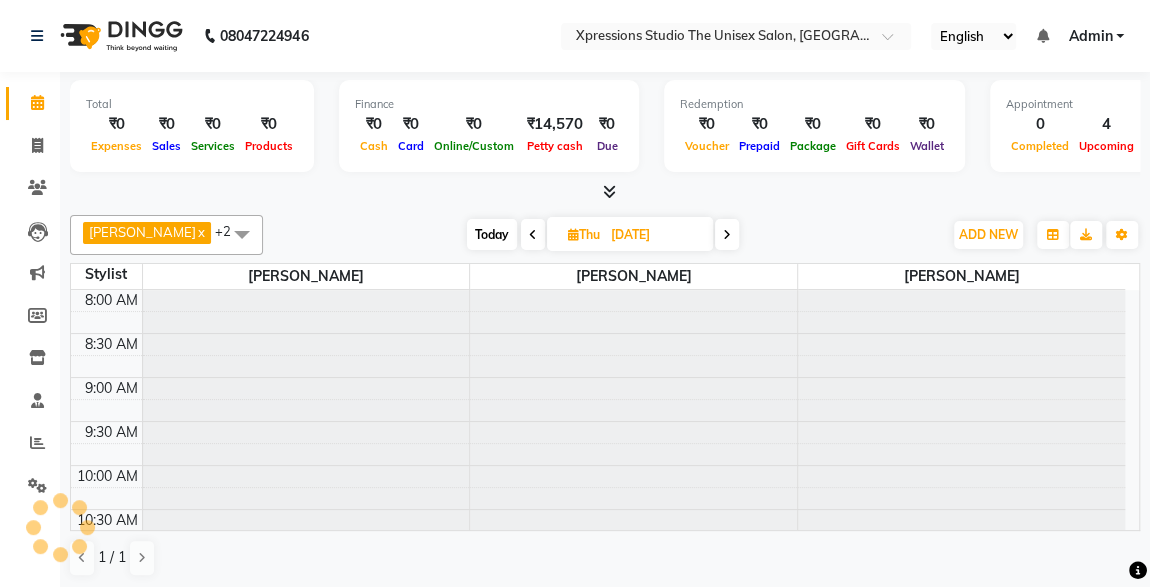 scroll, scrollTop: 173, scrollLeft: 0, axis: vertical 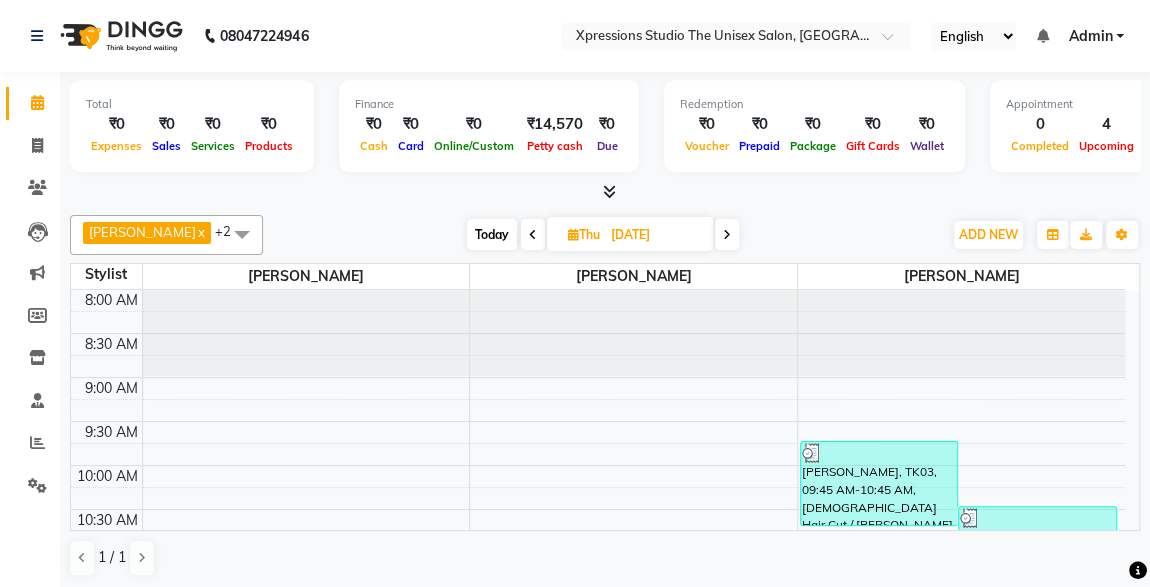 click at bounding box center [727, 234] 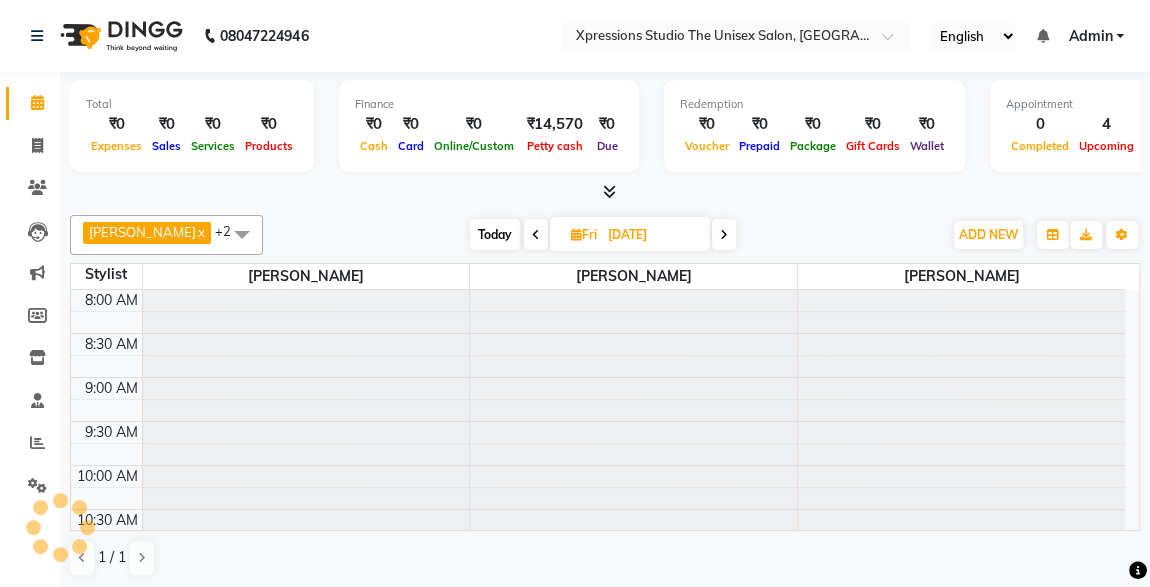 scroll, scrollTop: 173, scrollLeft: 0, axis: vertical 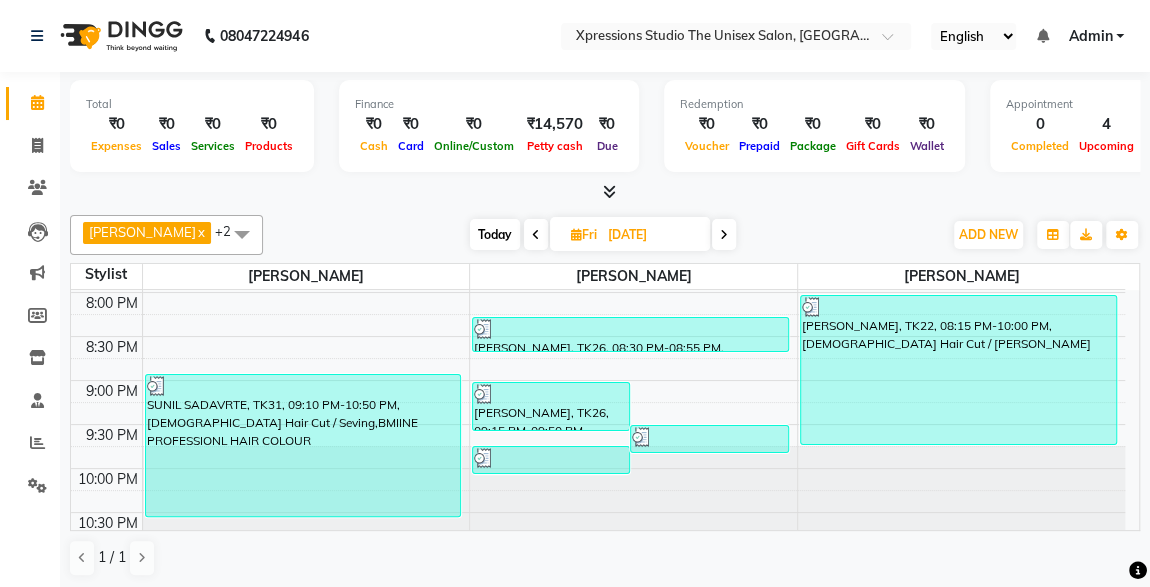 click on "[PERSON_NAME], TK27, 09:45 PM-10:05 PM, [DEMOGRAPHIC_DATA] SEVING" at bounding box center (709, 439) 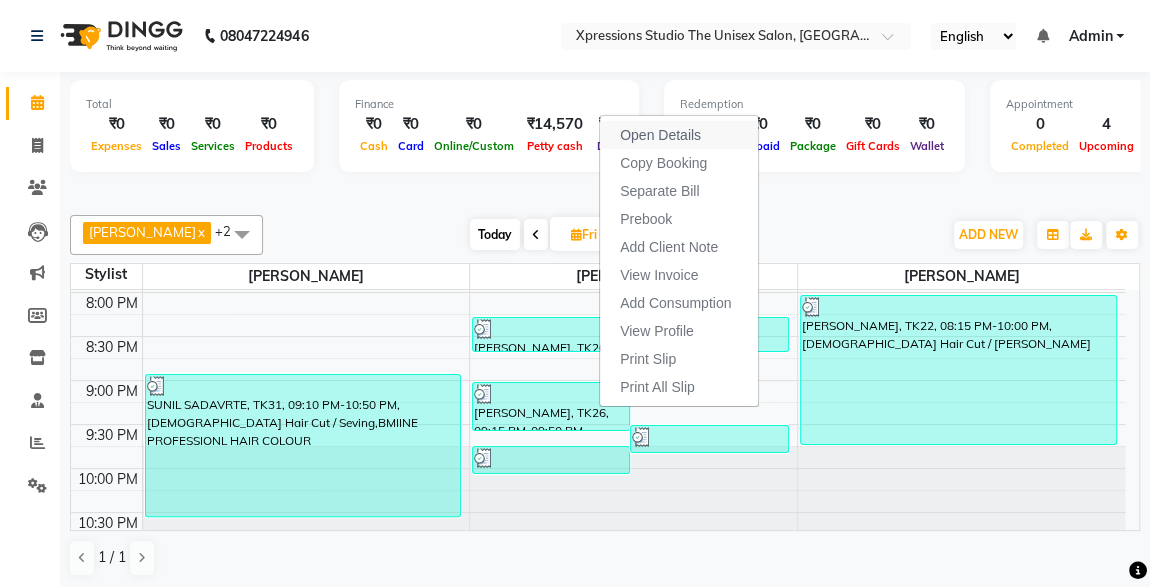 click on "Open Details" at bounding box center [660, 135] 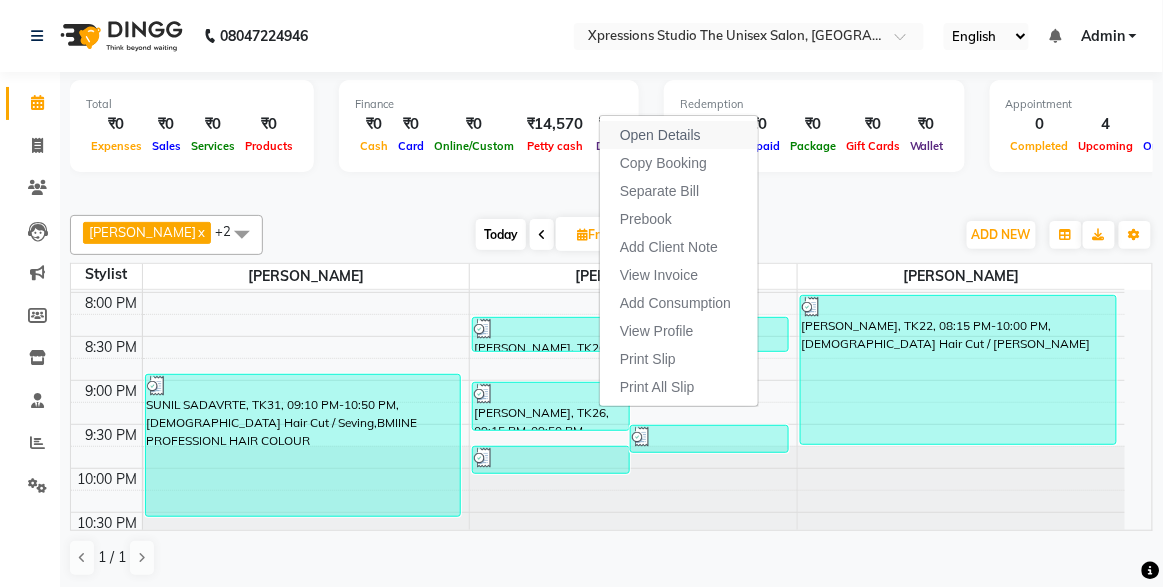 select on "3" 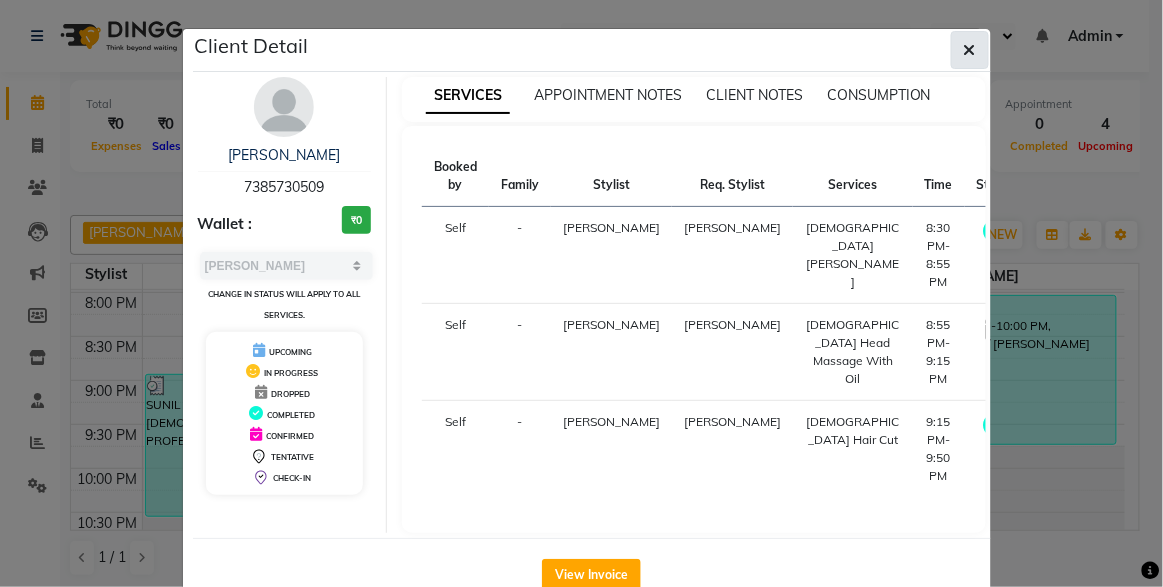 click 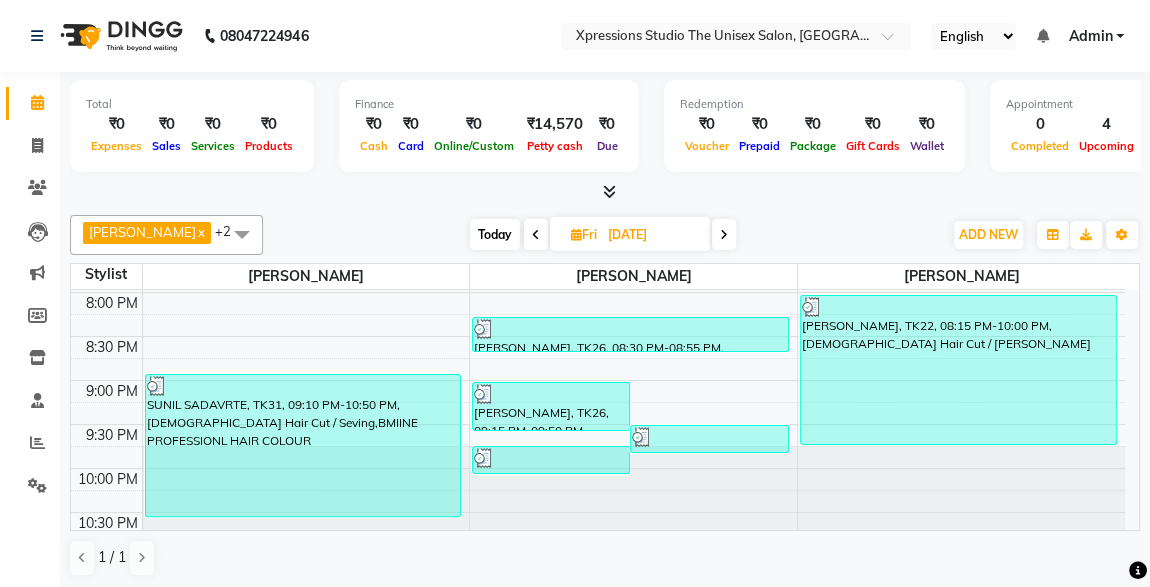 click at bounding box center [724, 235] 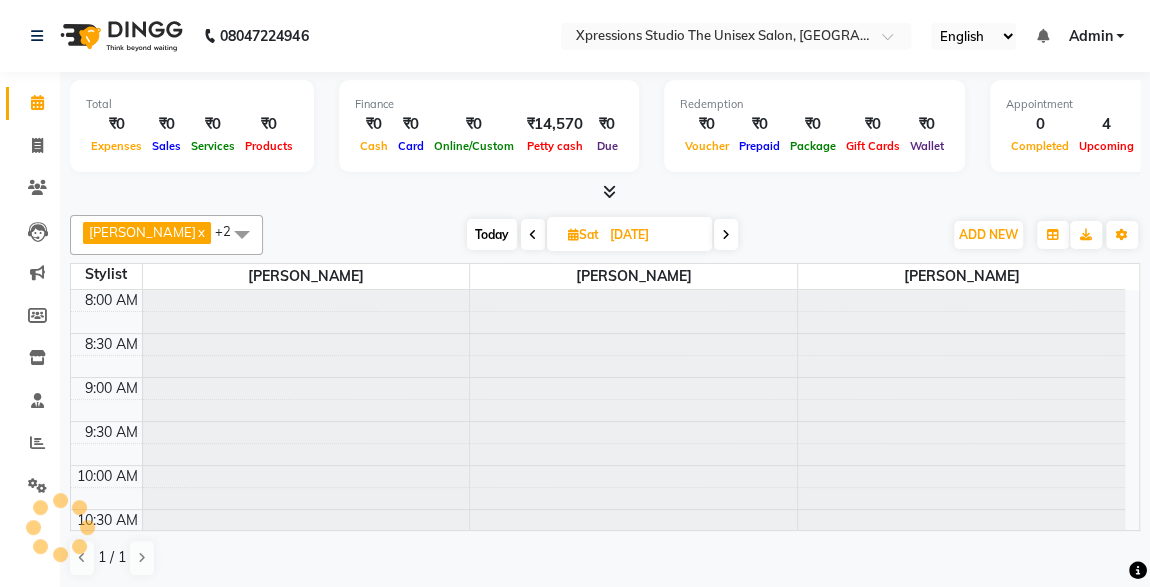 scroll, scrollTop: 173, scrollLeft: 0, axis: vertical 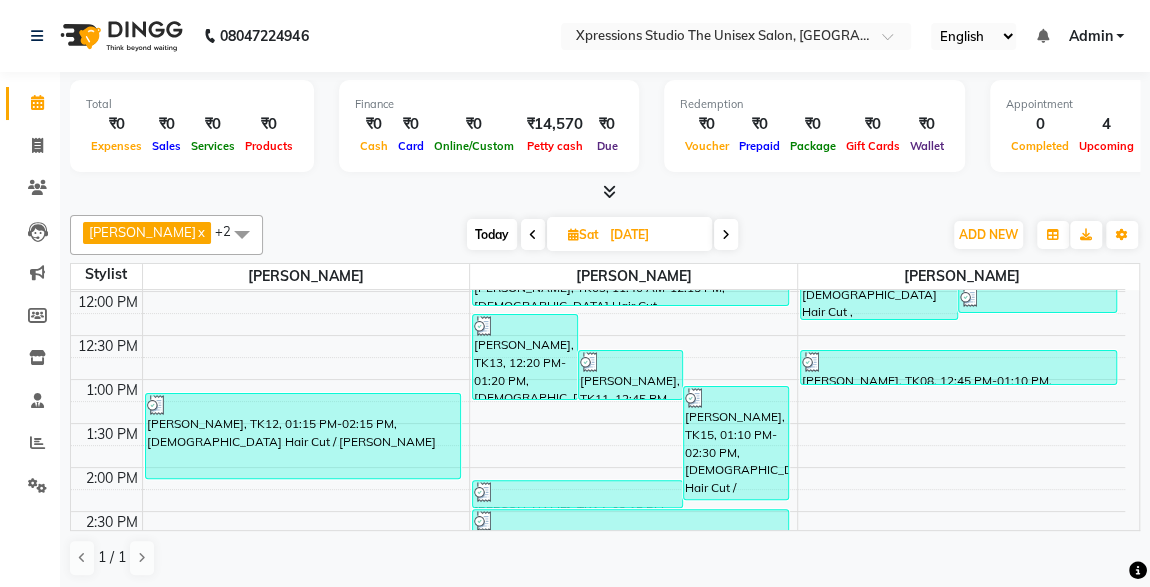 click on "[PERSON_NAME], TK11, 12:45 PM-01:20 PM, [DEMOGRAPHIC_DATA] Hair Cut" at bounding box center (631, 375) 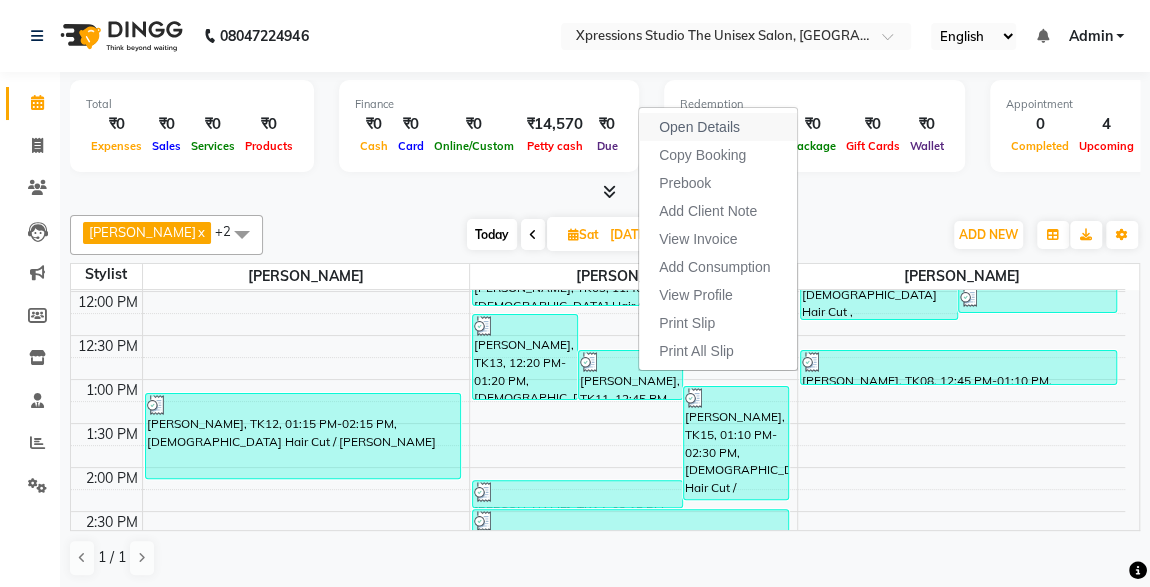 click on "Open Details" at bounding box center (699, 127) 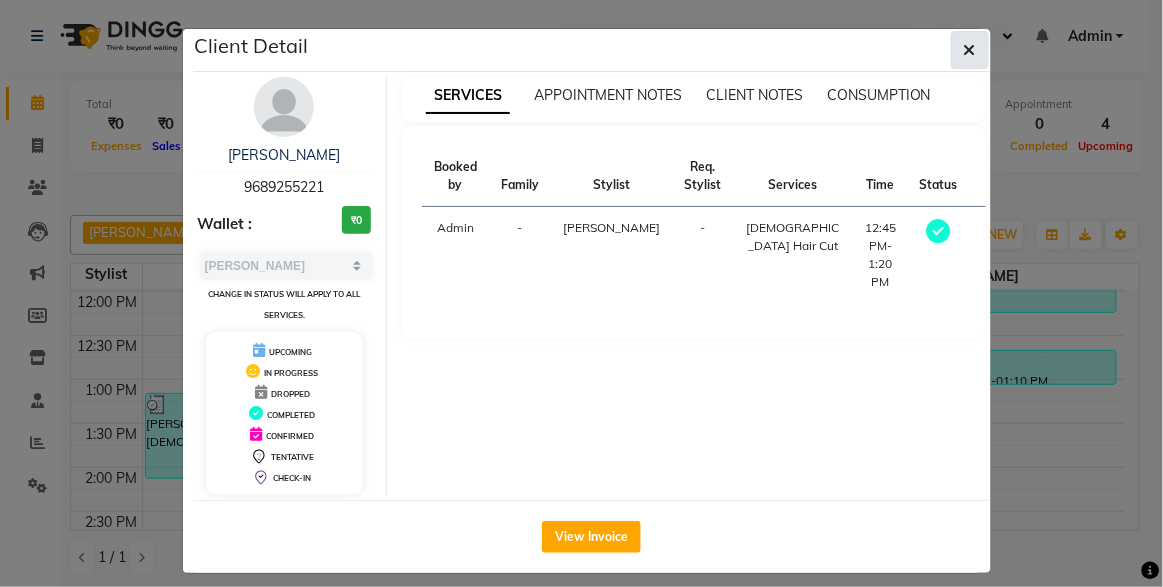 click 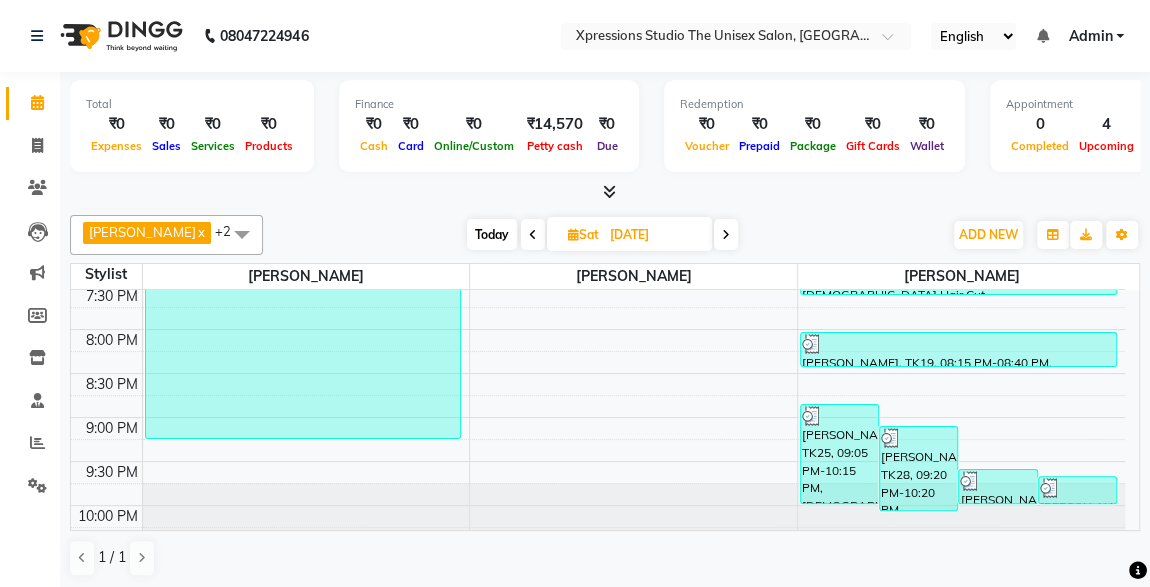 scroll, scrollTop: 1053, scrollLeft: 0, axis: vertical 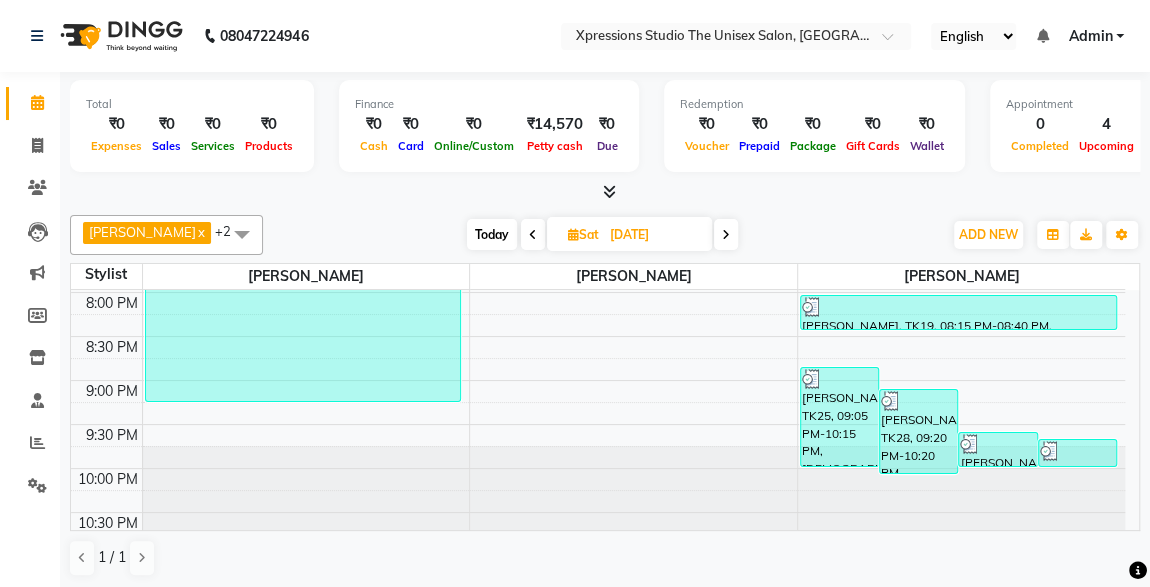 click at bounding box center (726, 235) 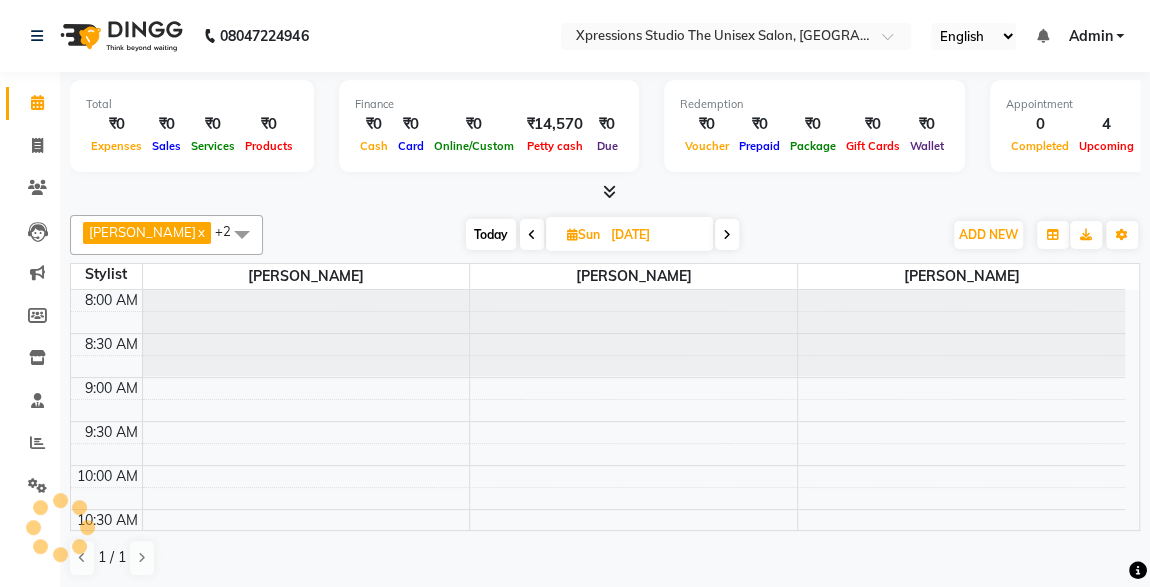 scroll, scrollTop: 173, scrollLeft: 0, axis: vertical 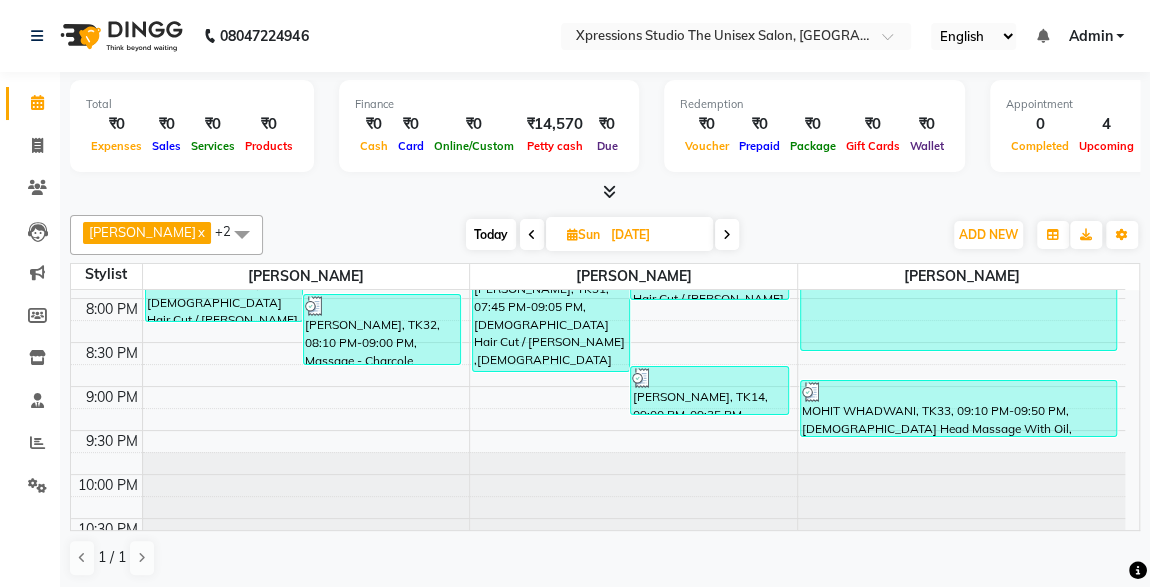 click at bounding box center [727, 235] 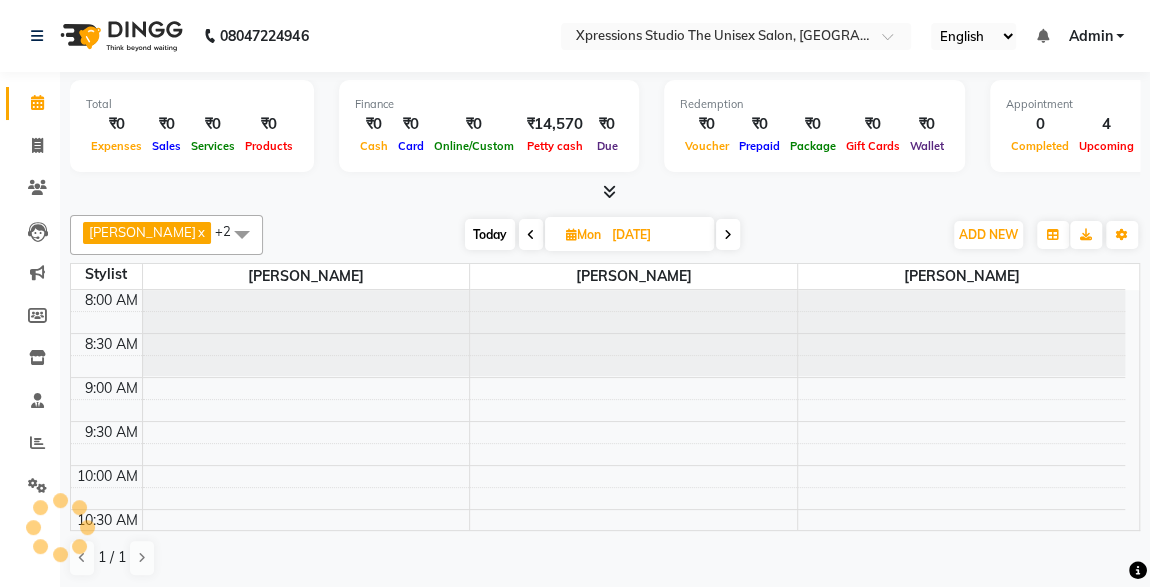 scroll, scrollTop: 173, scrollLeft: 0, axis: vertical 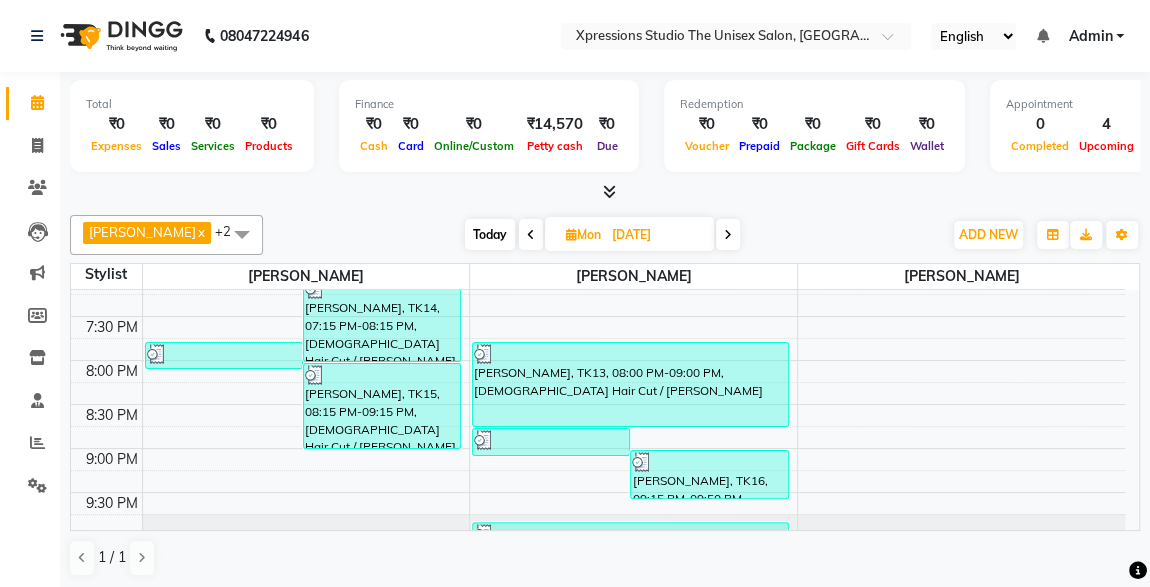 click at bounding box center (551, 440) 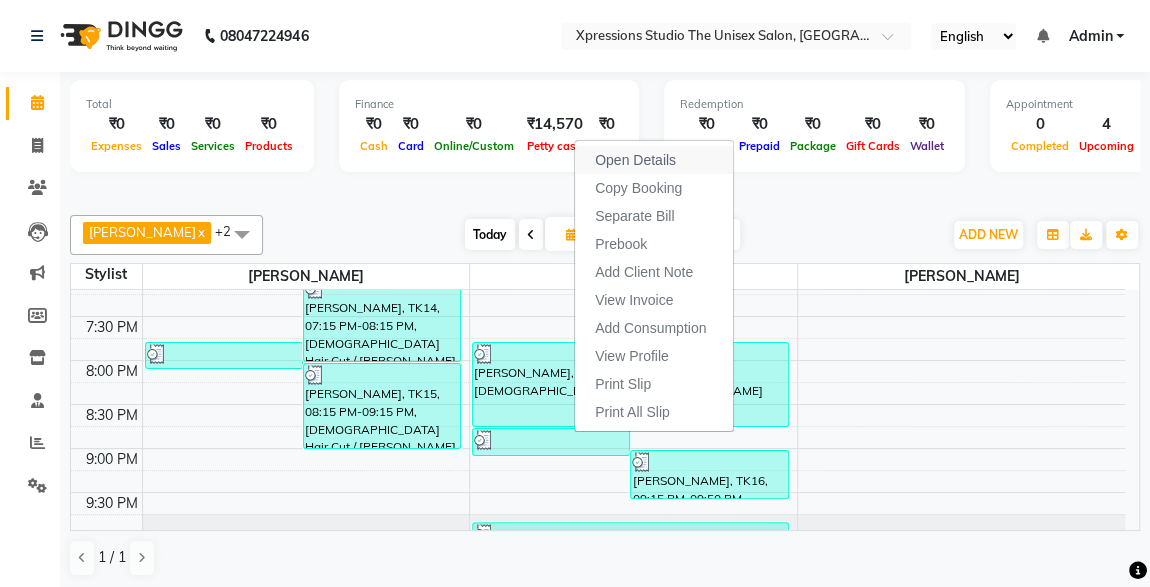 click on "Open Details" at bounding box center [654, 160] 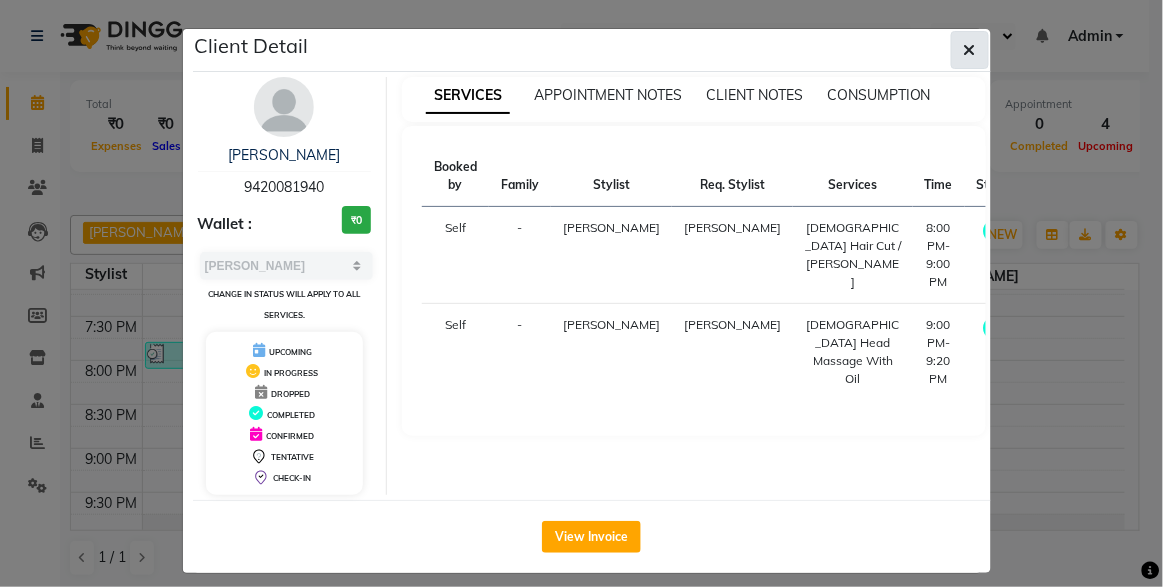 click 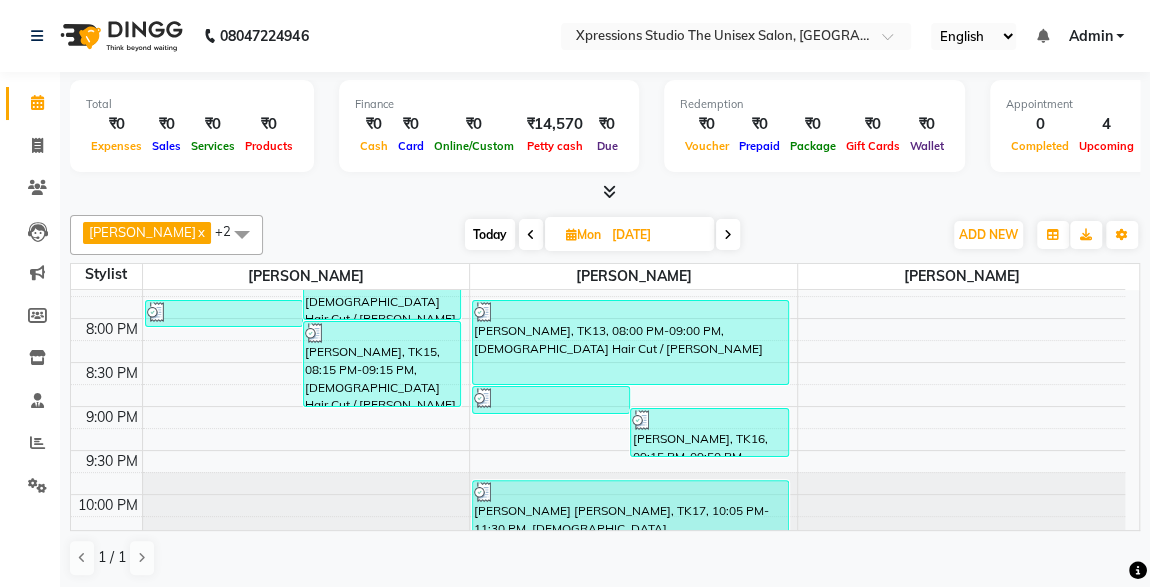 scroll, scrollTop: 1061, scrollLeft: 0, axis: vertical 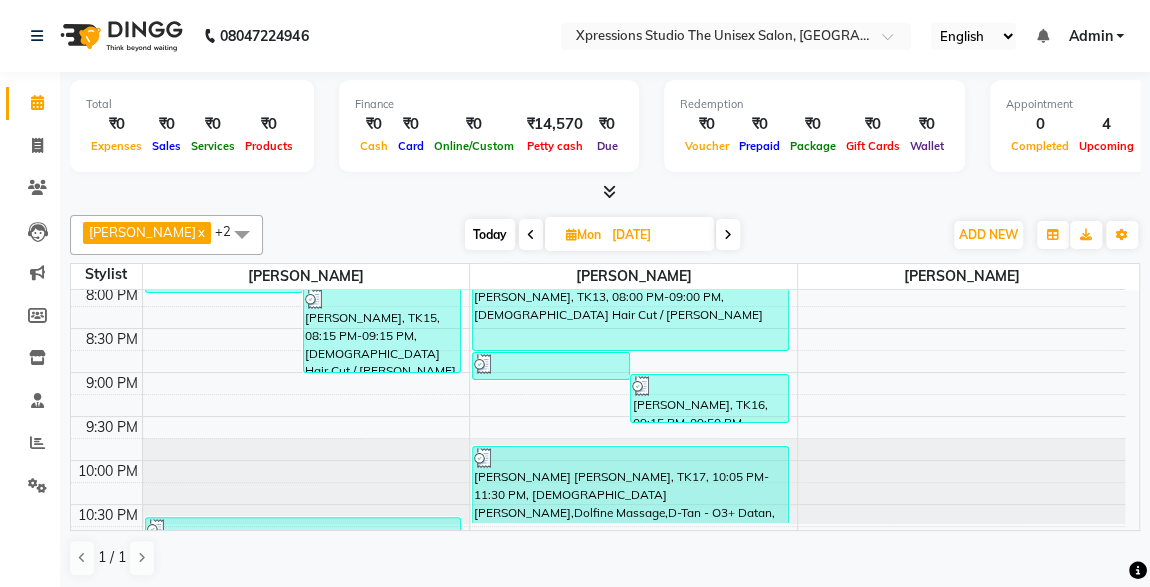 click at bounding box center (728, 234) 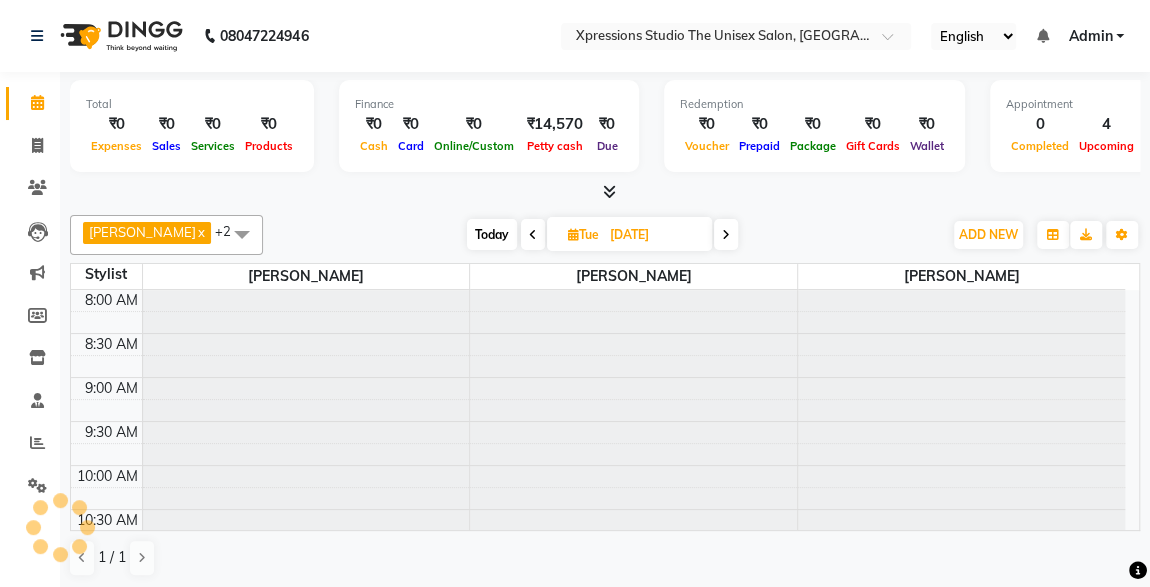 scroll, scrollTop: 173, scrollLeft: 0, axis: vertical 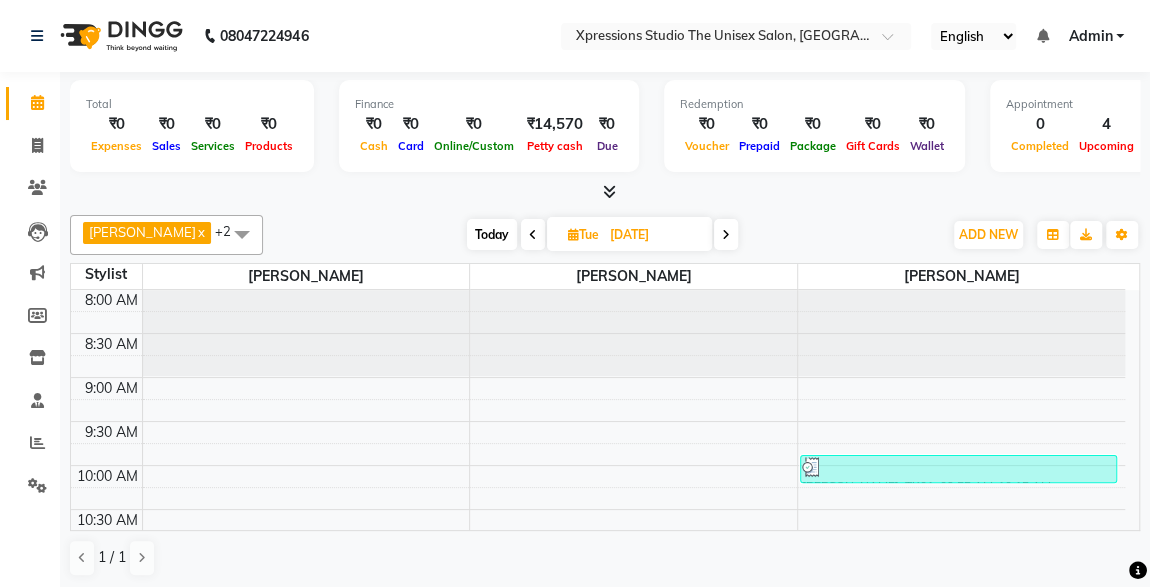 click at bounding box center (726, 234) 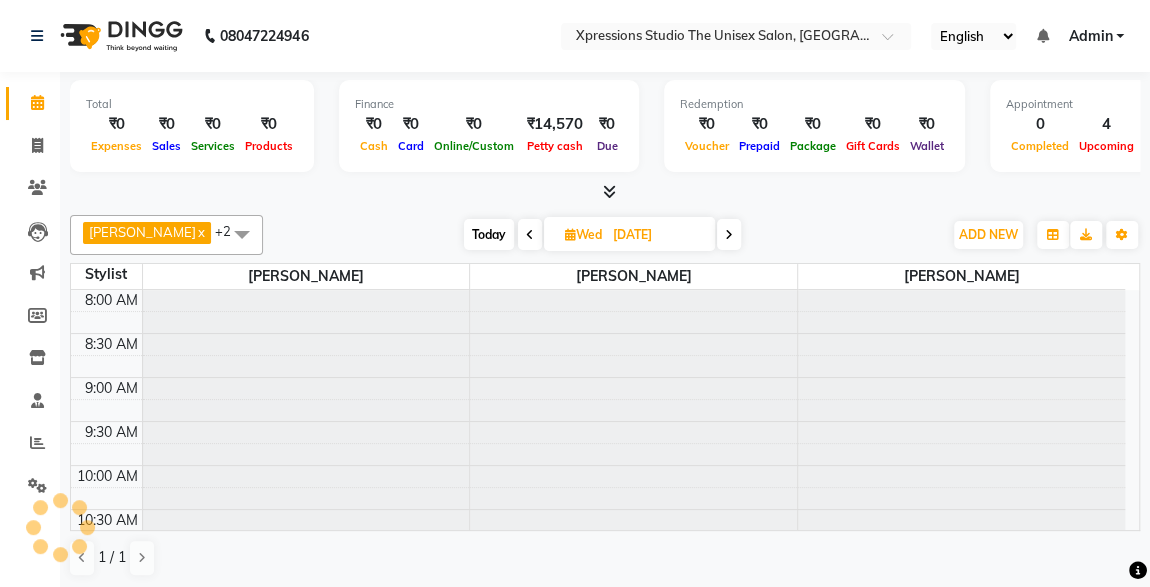 scroll, scrollTop: 173, scrollLeft: 0, axis: vertical 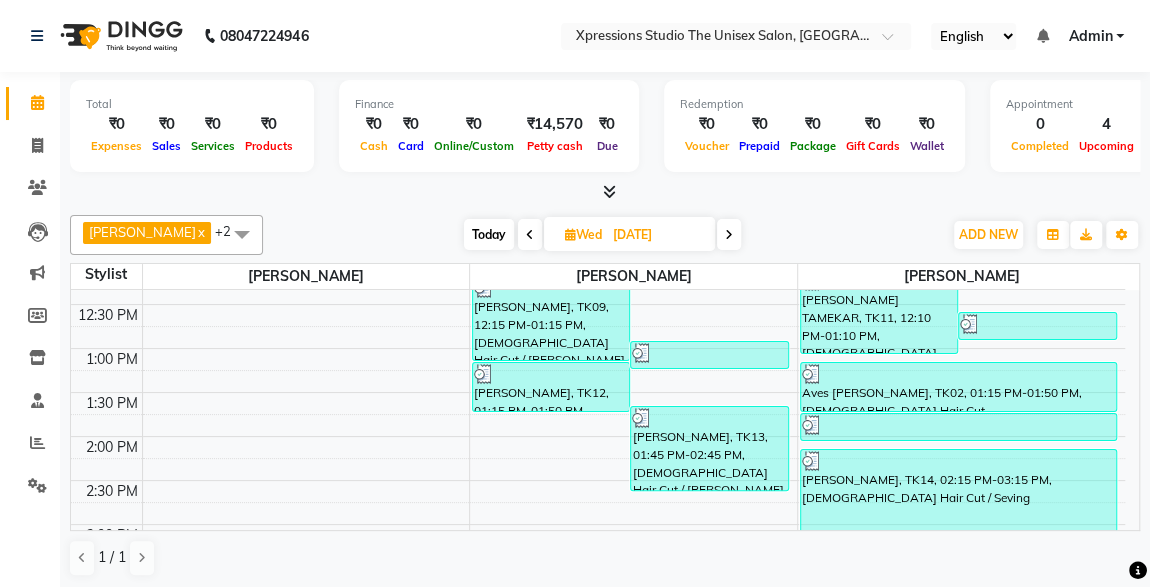 click at bounding box center (709, 353) 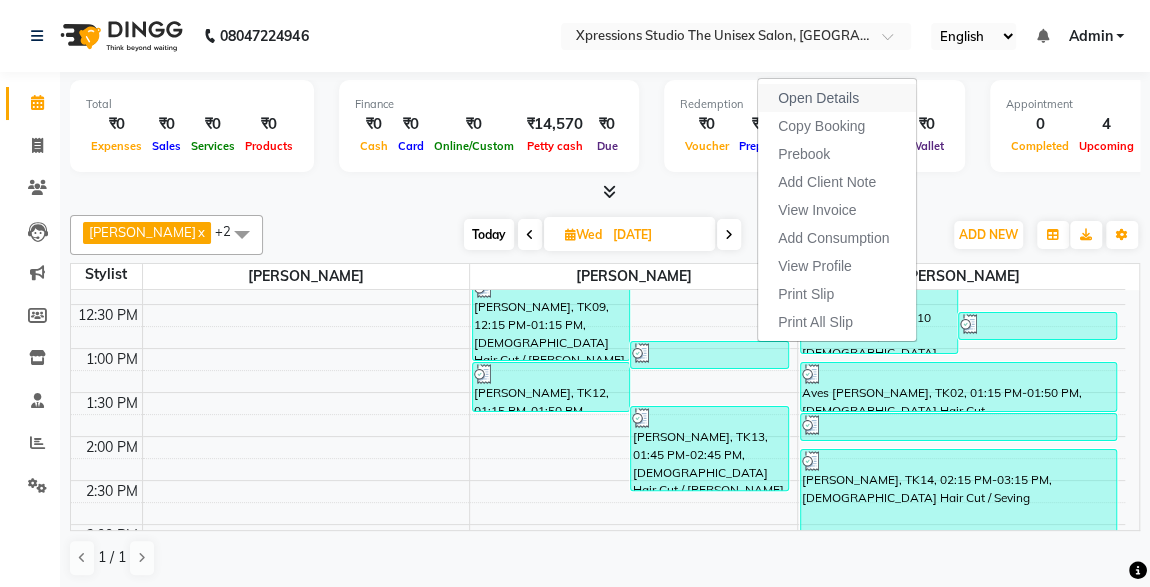 click on "Open Details" at bounding box center (818, 98) 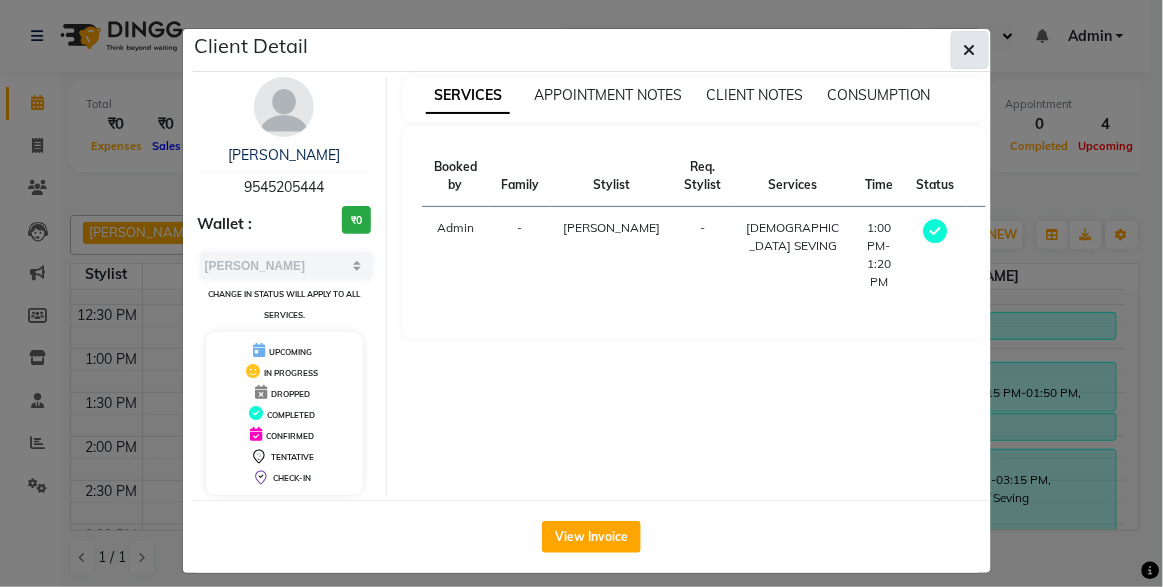 click 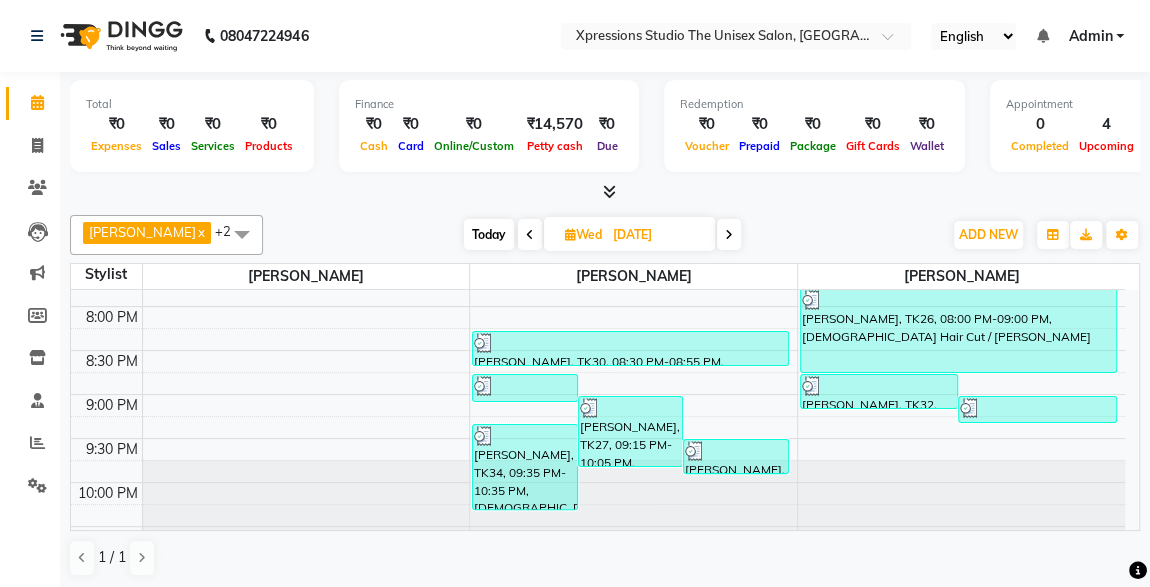 scroll, scrollTop: 1053, scrollLeft: 0, axis: vertical 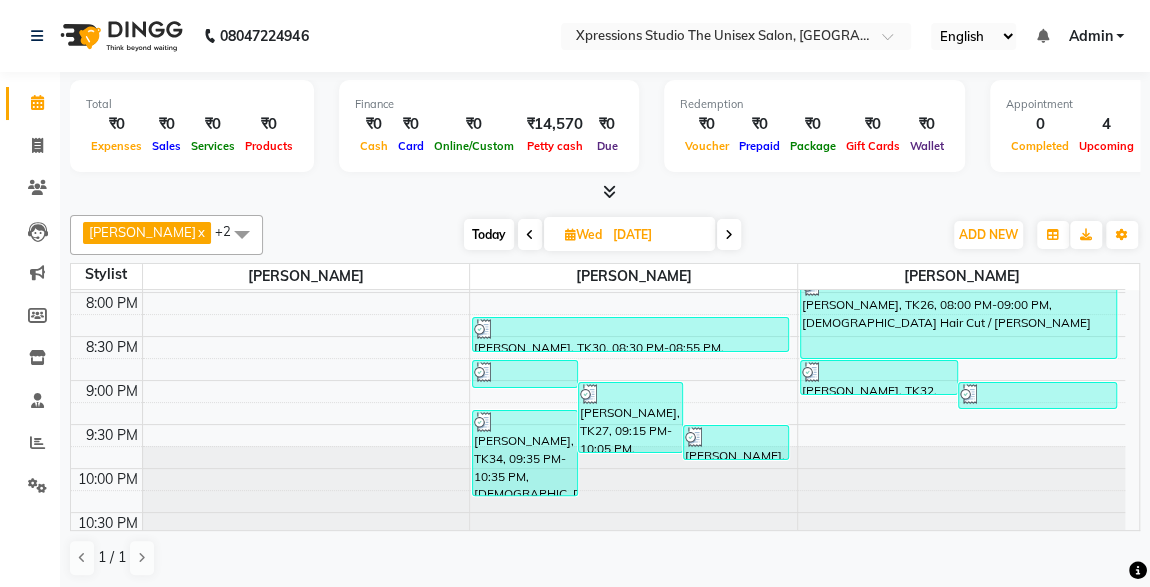 click on "[PERSON_NAME], TK27, 09:15 PM-10:05 PM, [DEMOGRAPHIC_DATA] Head Massage With Oil" at bounding box center (631, 417) 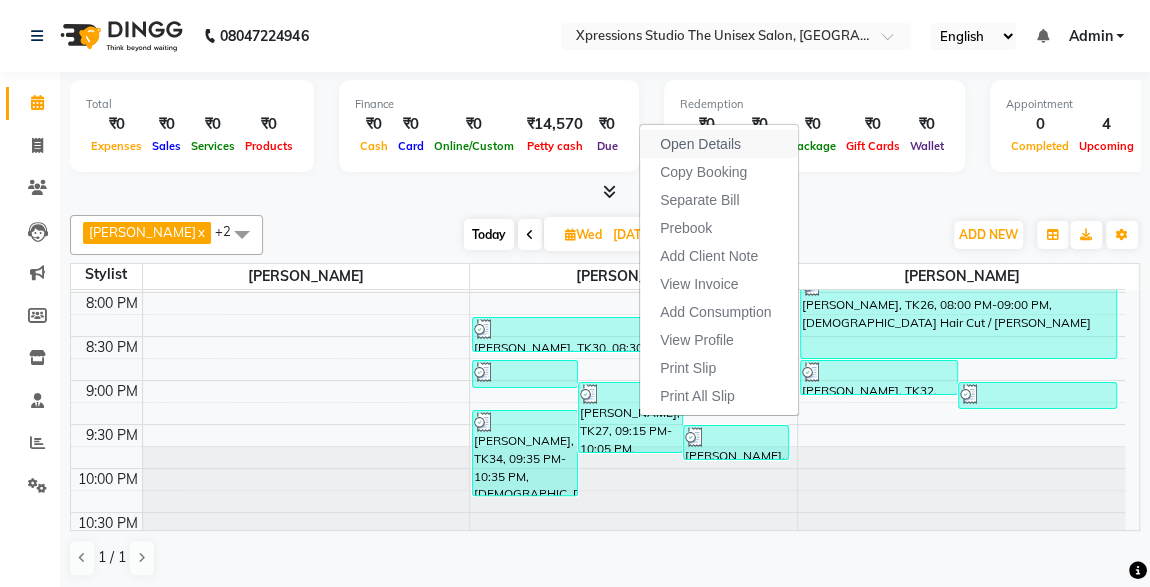 click on "Open Details" at bounding box center (700, 144) 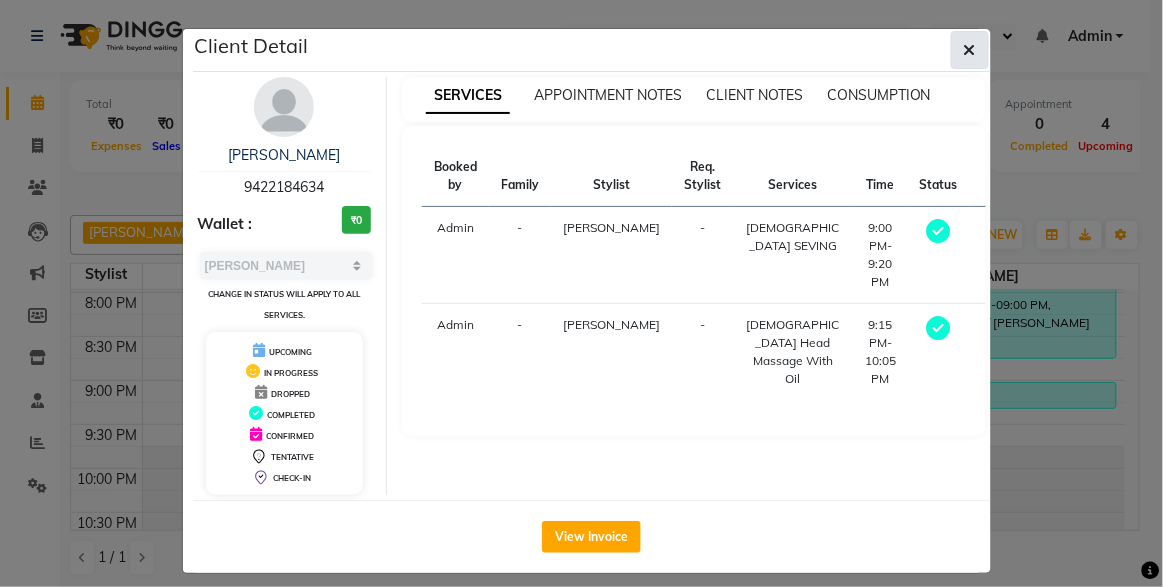 click 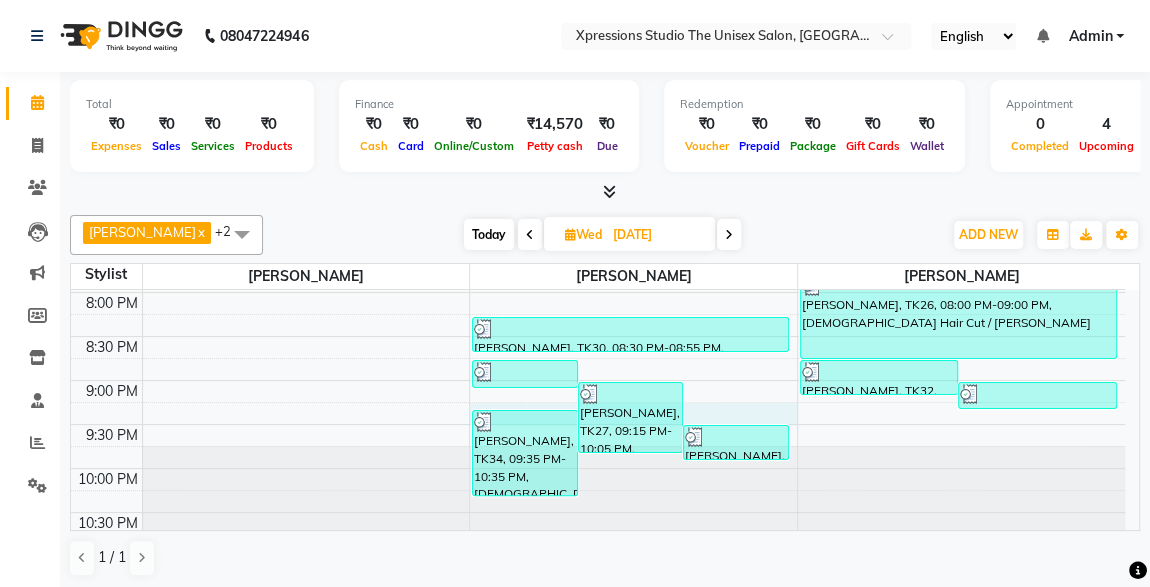 click on "8:00 AM 8:30 AM 9:00 AM 9:30 AM 10:00 AM 10:30 AM 11:00 AM 11:30 AM 12:00 PM 12:30 PM 1:00 PM 1:30 PM 2:00 PM 2:30 PM 3:00 PM 3:30 PM 4:00 PM 4:30 PM 5:00 PM 5:30 PM 6:00 PM 6:30 PM 7:00 PM 7:30 PM 8:00 PM 8:30 PM 9:00 PM 9:30 PM 10:00 PM 10:30 PM     [PERSON_NAME], TK22, 05:05 PM-06:00 PM, [DEMOGRAPHIC_DATA]  [PERSON_NAME], [DEMOGRAPHIC_DATA] [PERSON_NAME] Color Loreal      New Contact, TK16, 06:45 PM-07:45 PM, [DEMOGRAPHIC_DATA] Hair Cut / [PERSON_NAME]      [PERSON_NAME], TK27, 09:00 PM-09:20 PM, [DEMOGRAPHIC_DATA] SEVING      [PERSON_NAME], TK27, 09:15 PM-10:05 PM, [DEMOGRAPHIC_DATA] Head Massage With Oil     [PERSON_NAME], TK33, 09:45 PM-10:10 PM, [DEMOGRAPHIC_DATA]  [PERSON_NAME] KOTHARI, TK34, 09:35 PM-10:35 PM, [DEMOGRAPHIC_DATA] Hair Cut / [PERSON_NAME] REDASNI, TK03, 10:00 AM-10:20 AM, [DEMOGRAPHIC_DATA] SEVING      [PERSON_NAME], TK04, 10:15 AM-11:15 AM, [DEMOGRAPHIC_DATA] Hair Cut / [PERSON_NAME] MOJE, TK09, 12:15 PM-01:15 PM, [DEMOGRAPHIC_DATA] Hair Cut / [PERSON_NAME]      THAKUR [PERSON_NAME], TK10, 01:00 PM-01:20 PM, [DEMOGRAPHIC_DATA] SEVING      [PERSON_NAME], TK12, 01:15 PM-01:50 PM, [DEMOGRAPHIC_DATA] Hair Cut      [PERSON_NAME], TK13, 01:45 PM-02:45 PM, [DEMOGRAPHIC_DATA] Hair Cut / [PERSON_NAME]" at bounding box center [598, -104] 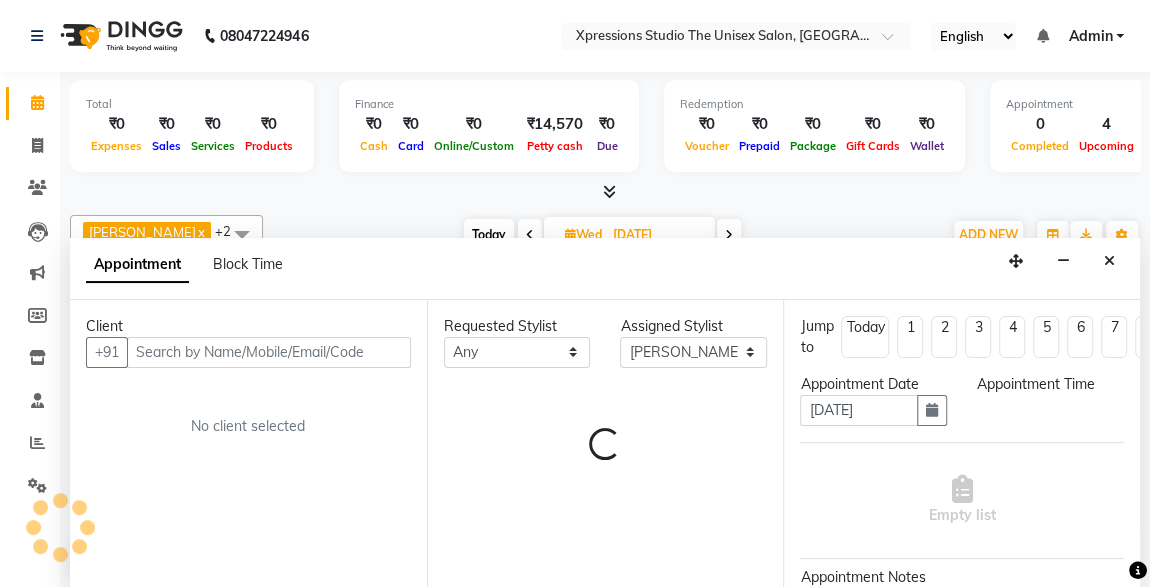 scroll, scrollTop: 0, scrollLeft: 0, axis: both 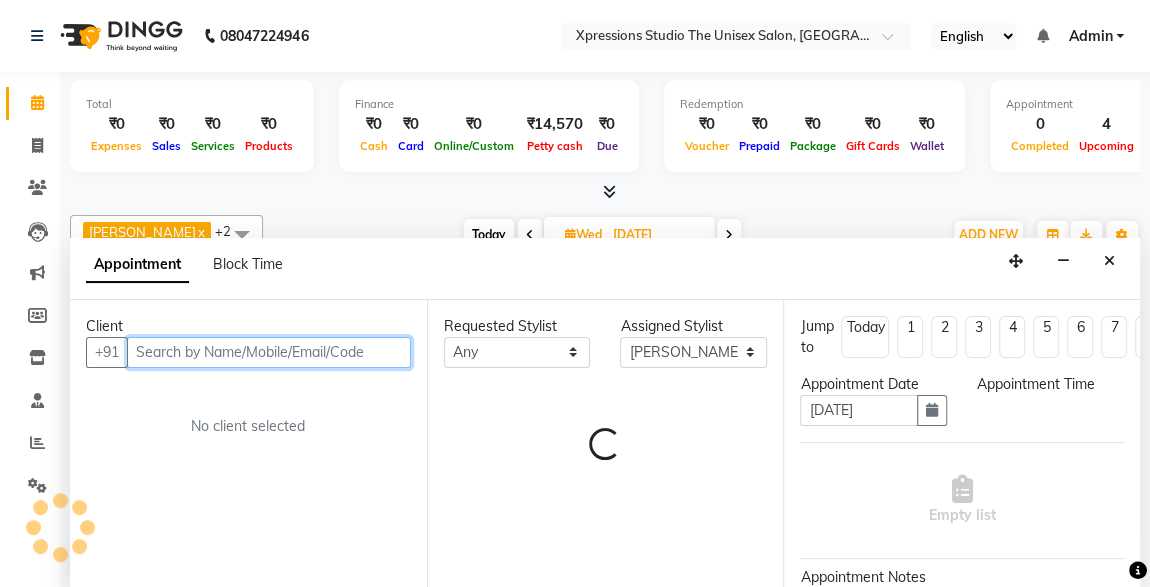 select on "1290" 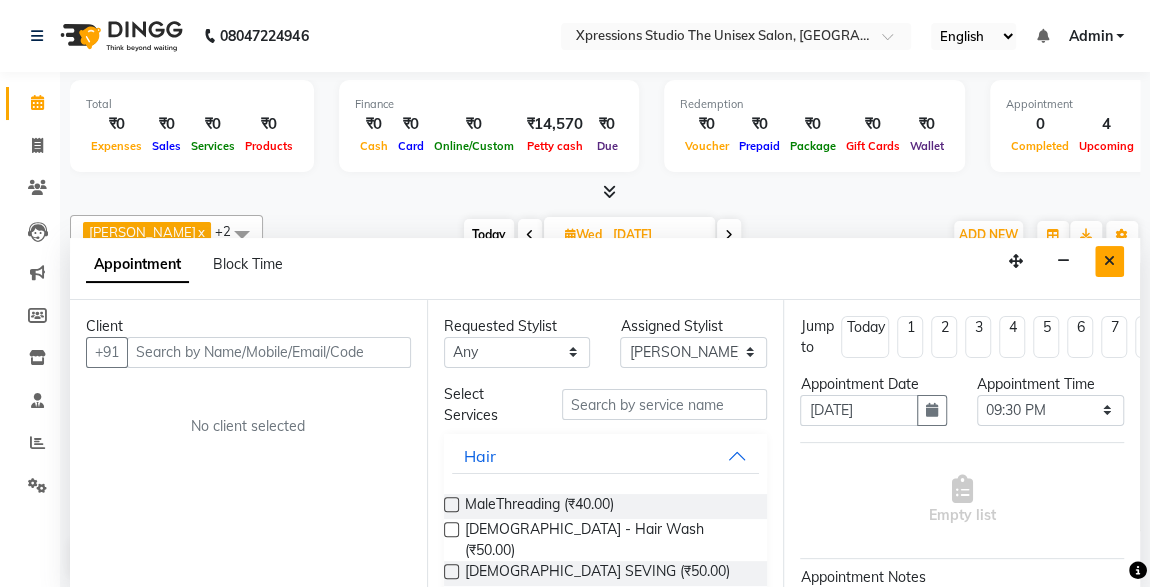 click at bounding box center [1109, 261] 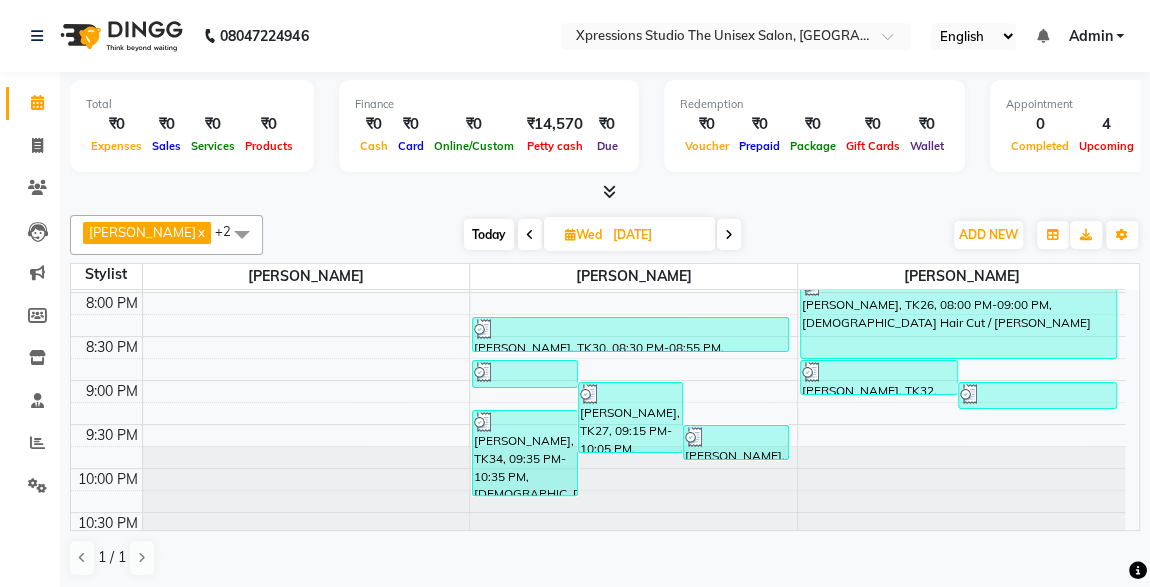 click on "[PERSON_NAME], TK33, 09:45 PM-10:10 PM, [DEMOGRAPHIC_DATA]  [PERSON_NAME]" at bounding box center (736, 442) 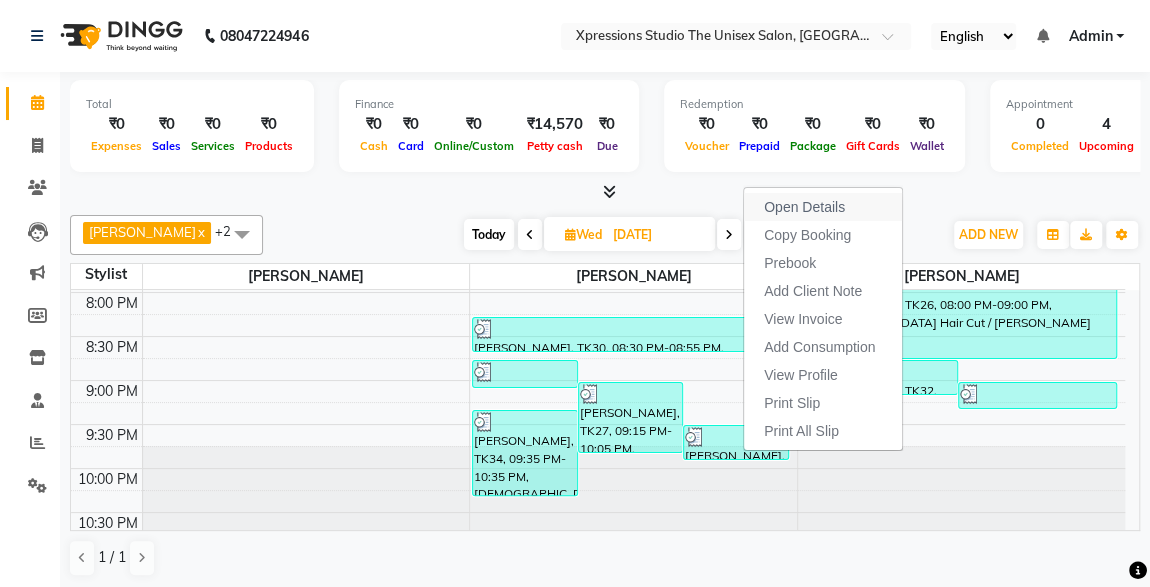 click on "Open Details" at bounding box center [804, 207] 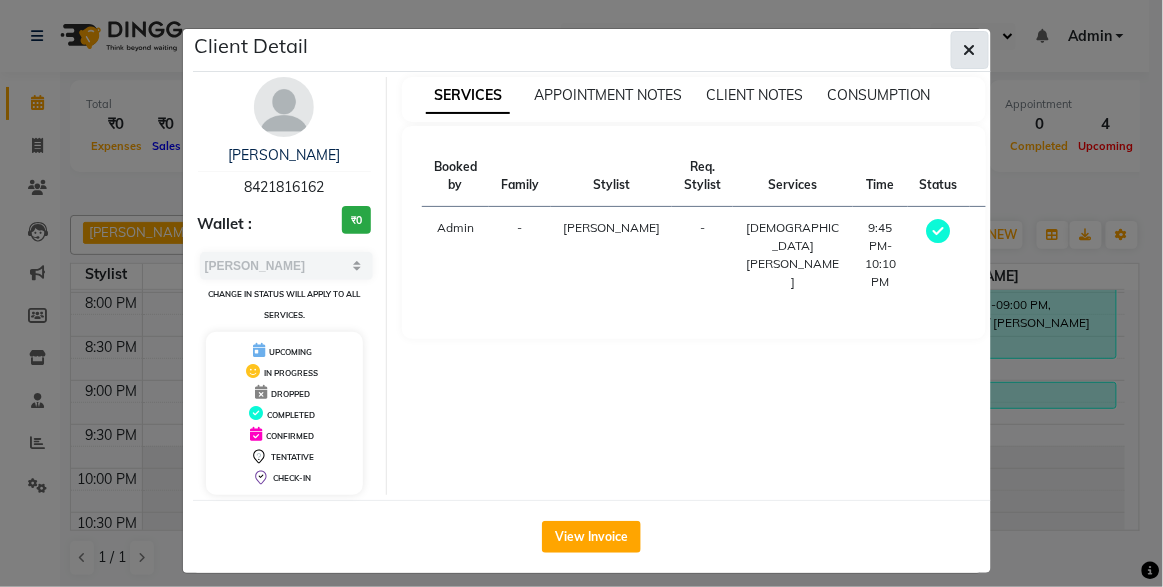 click 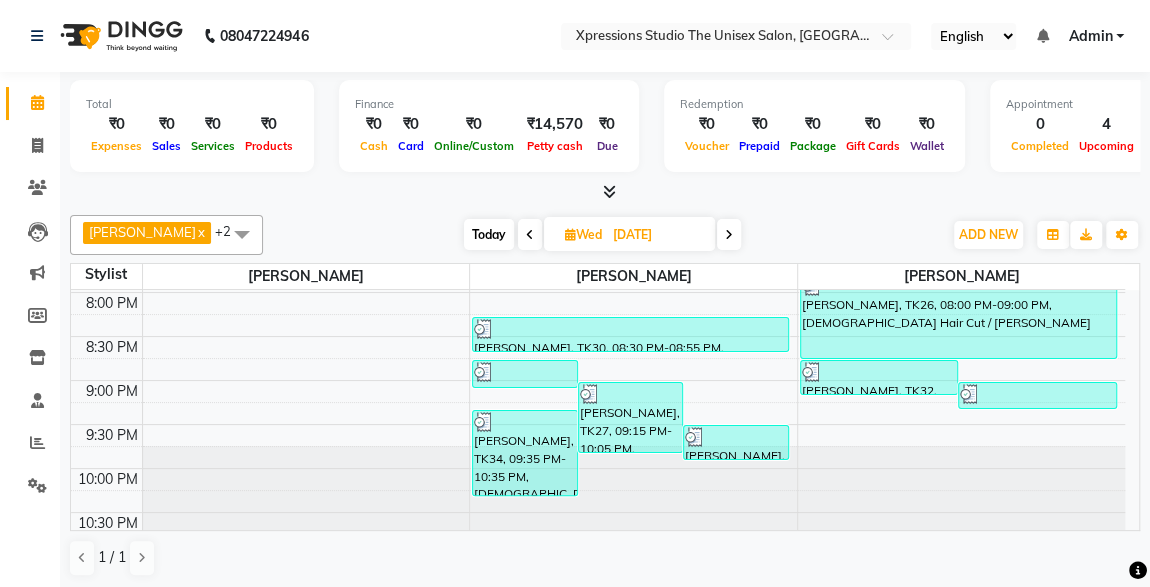 click on "[PERSON_NAME], TK34, 09:35 PM-10:35 PM, [DEMOGRAPHIC_DATA] Hair Cut / [PERSON_NAME]" at bounding box center (525, 453) 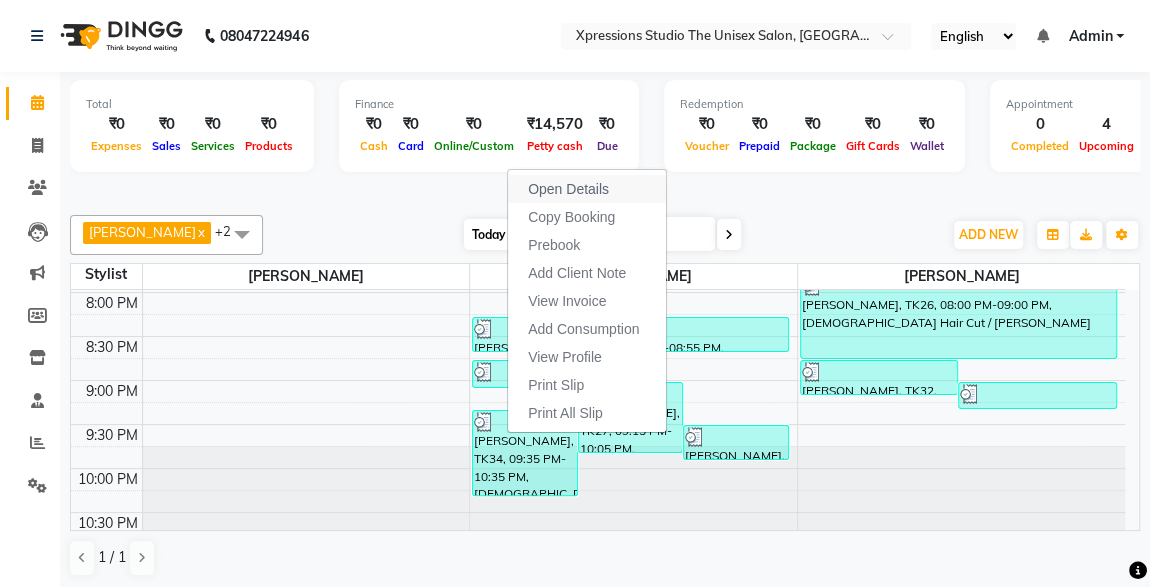 click on "Open Details" at bounding box center (568, 189) 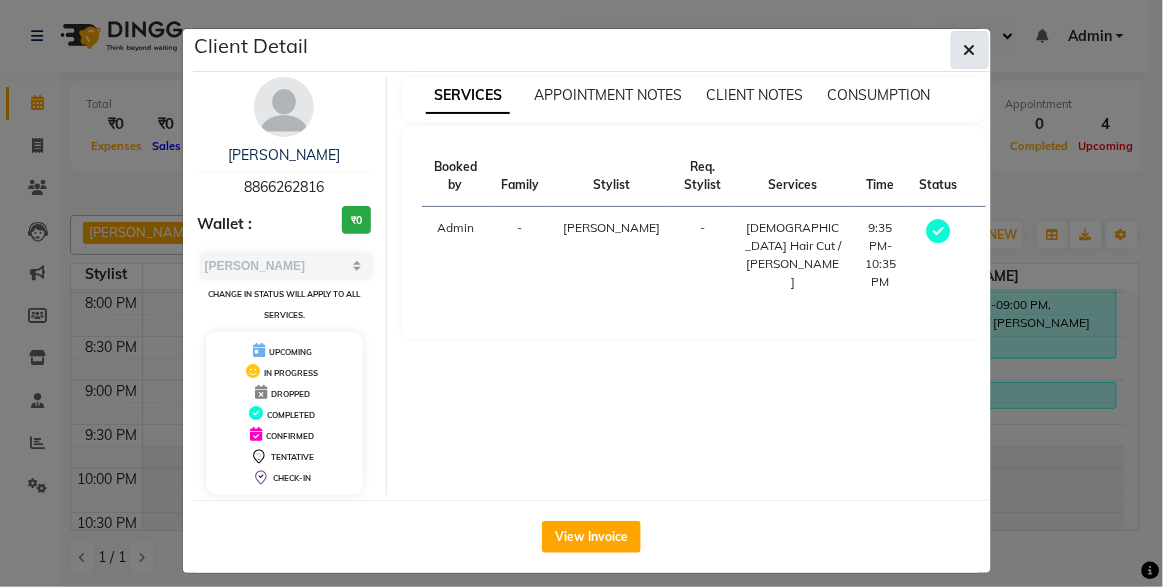 click 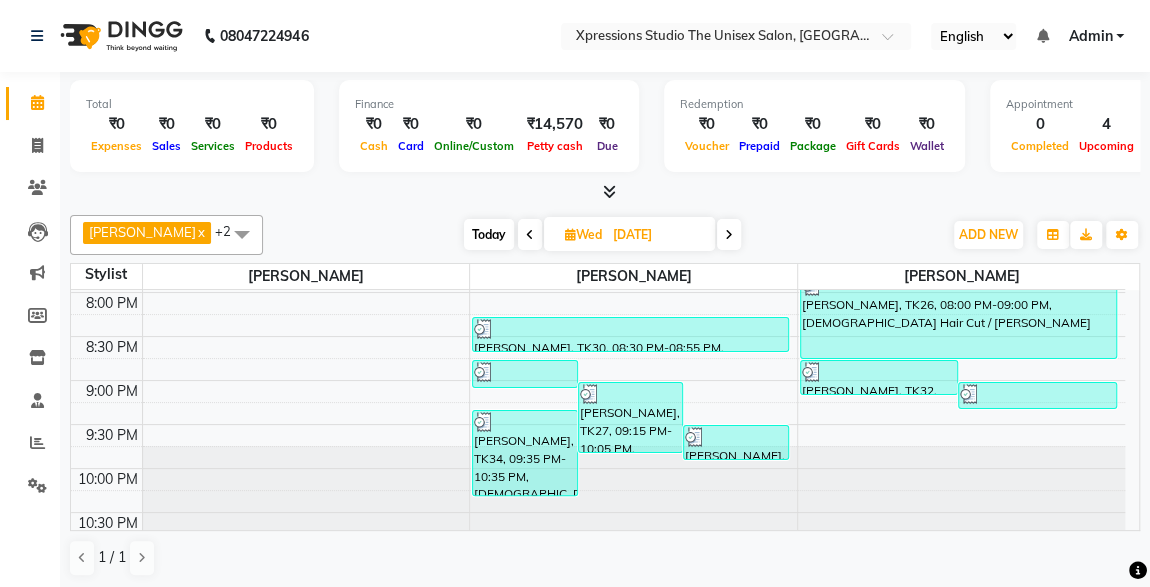 click at bounding box center (525, 372) 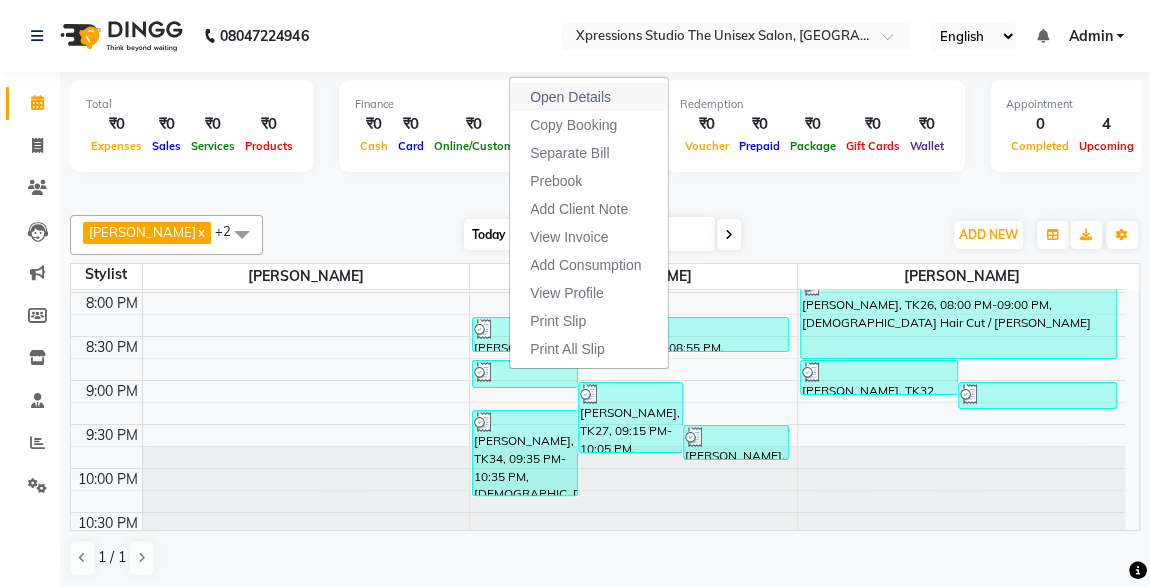 click on "Open Details" at bounding box center (570, 97) 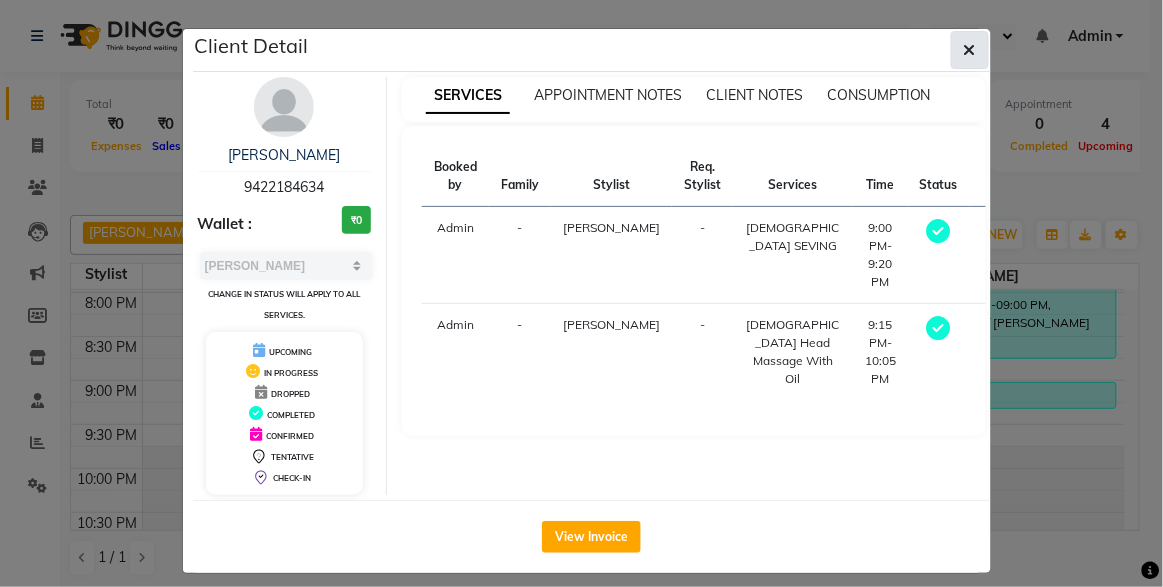 click 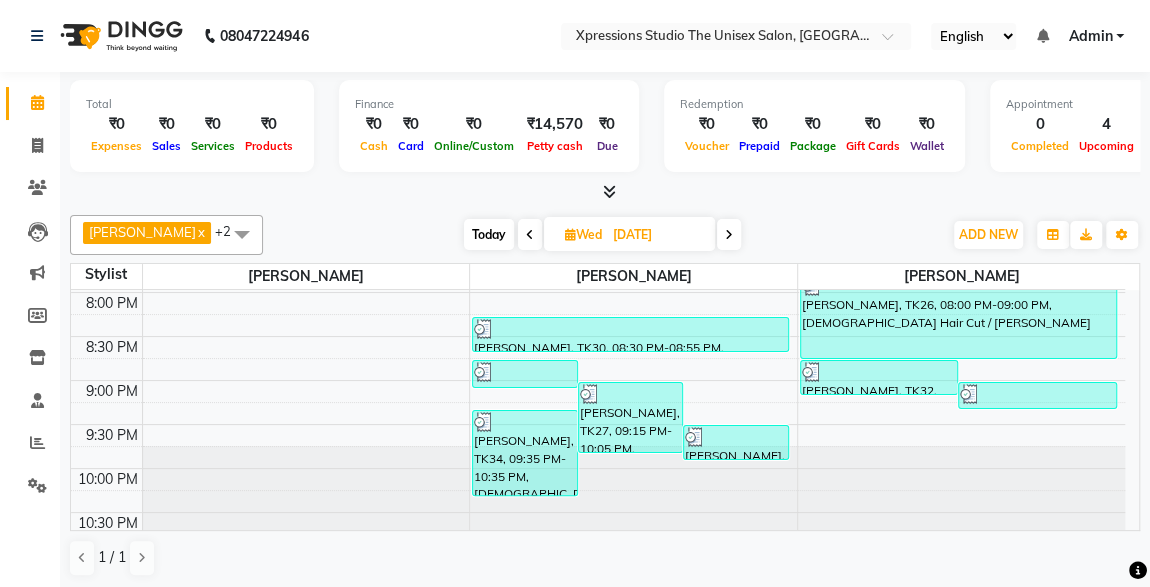click at bounding box center (729, 235) 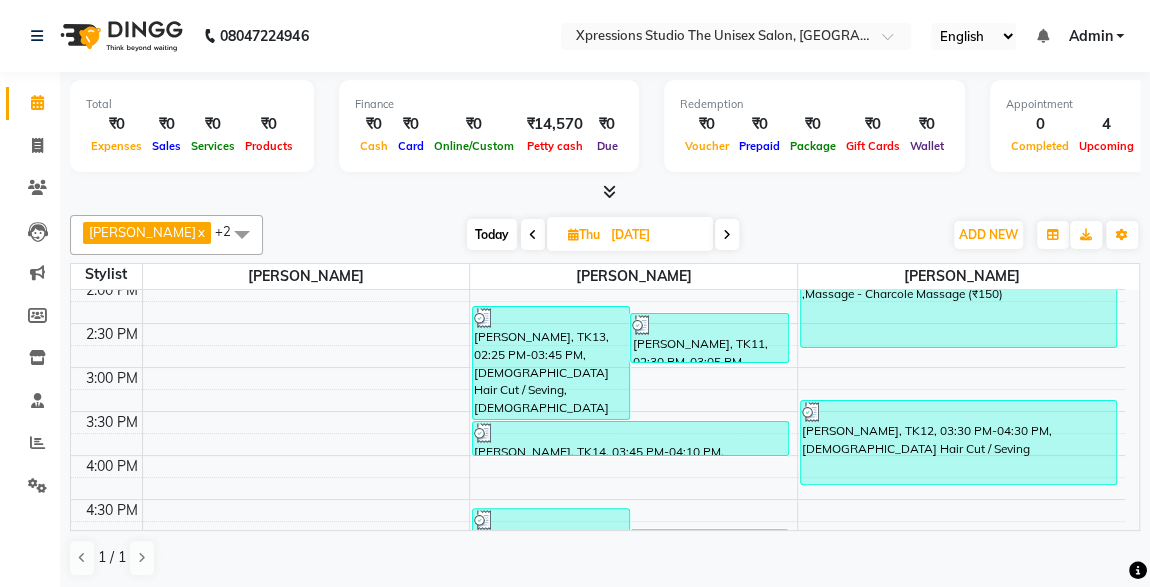 scroll, scrollTop: 531, scrollLeft: 0, axis: vertical 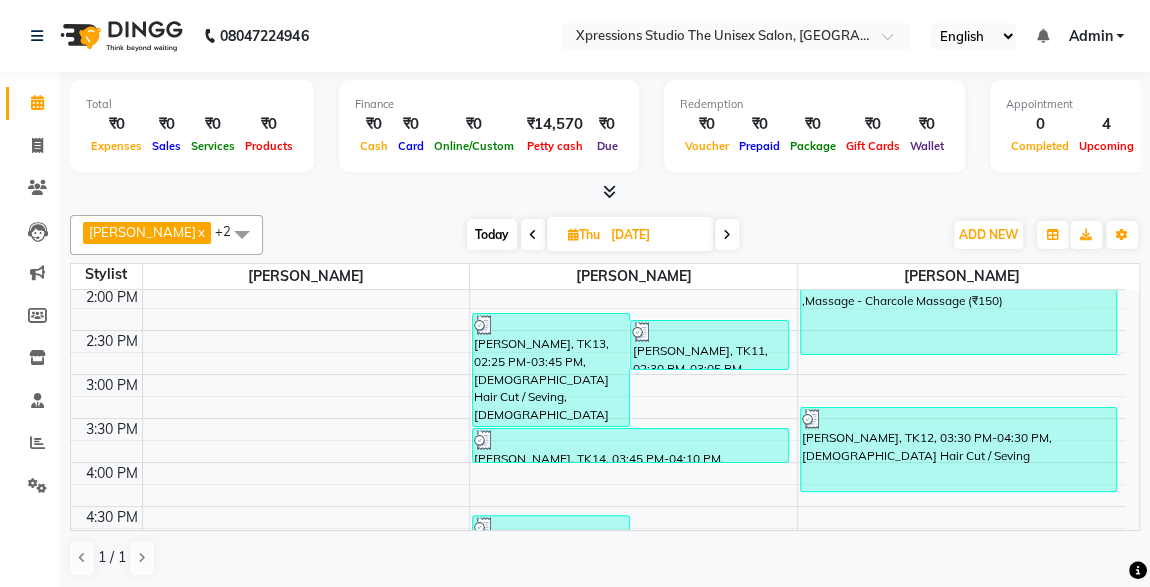 click on "[PERSON_NAME], TK11, 02:30 PM-03:05 PM, [DEMOGRAPHIC_DATA] Hair Cut" at bounding box center (709, 345) 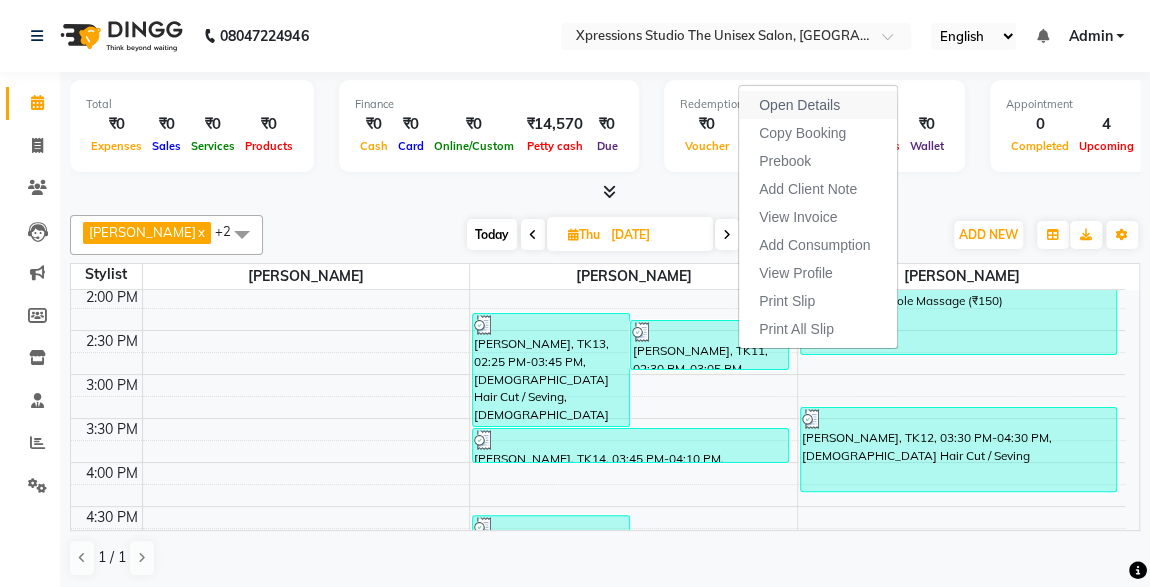 click on "Open Details" at bounding box center [799, 105] 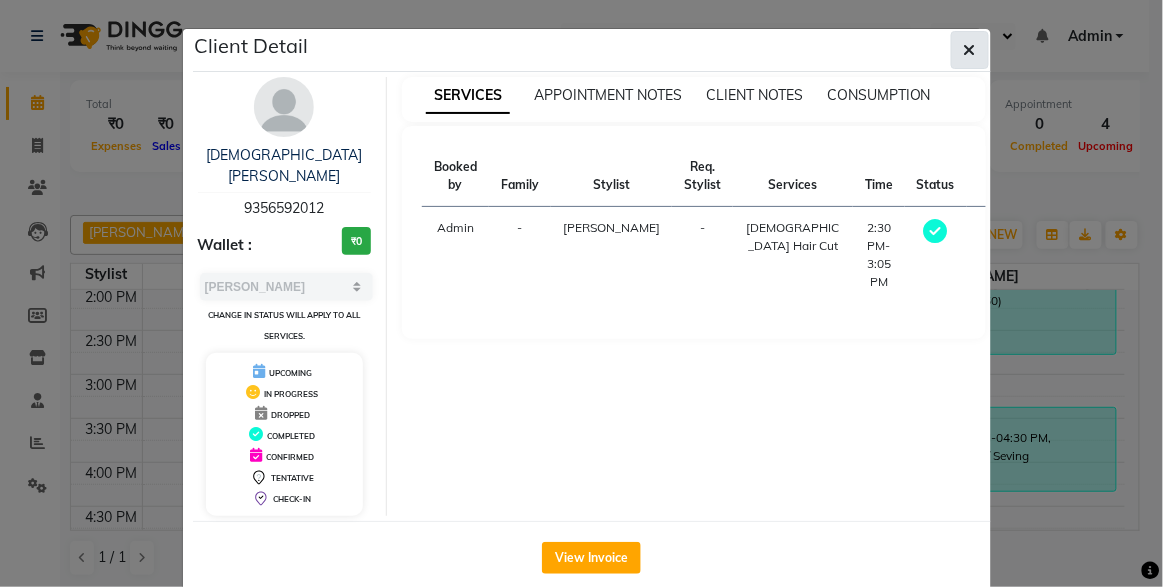 click 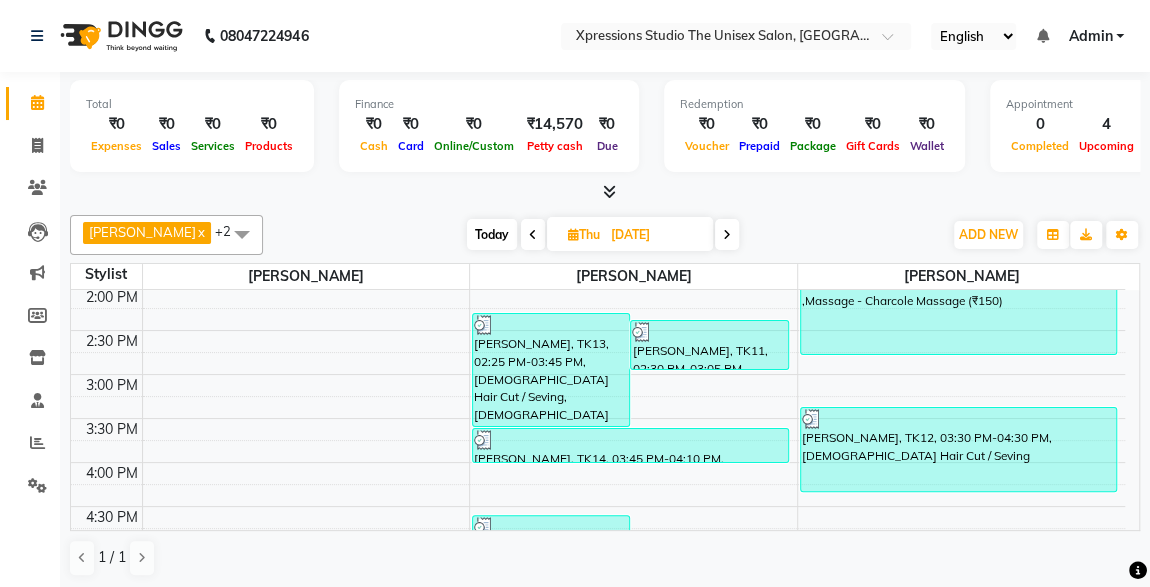 click on "[PERSON_NAME], TK14, 03:45 PM-04:10 PM, [DEMOGRAPHIC_DATA]  [PERSON_NAME]" at bounding box center [630, 445] 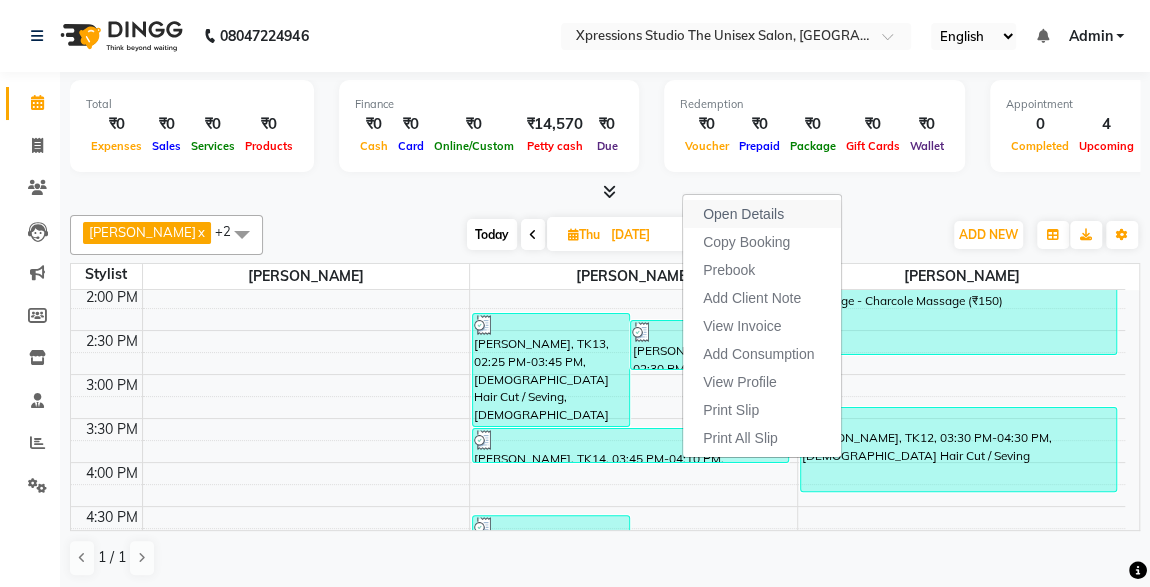 click on "Open Details" at bounding box center (743, 214) 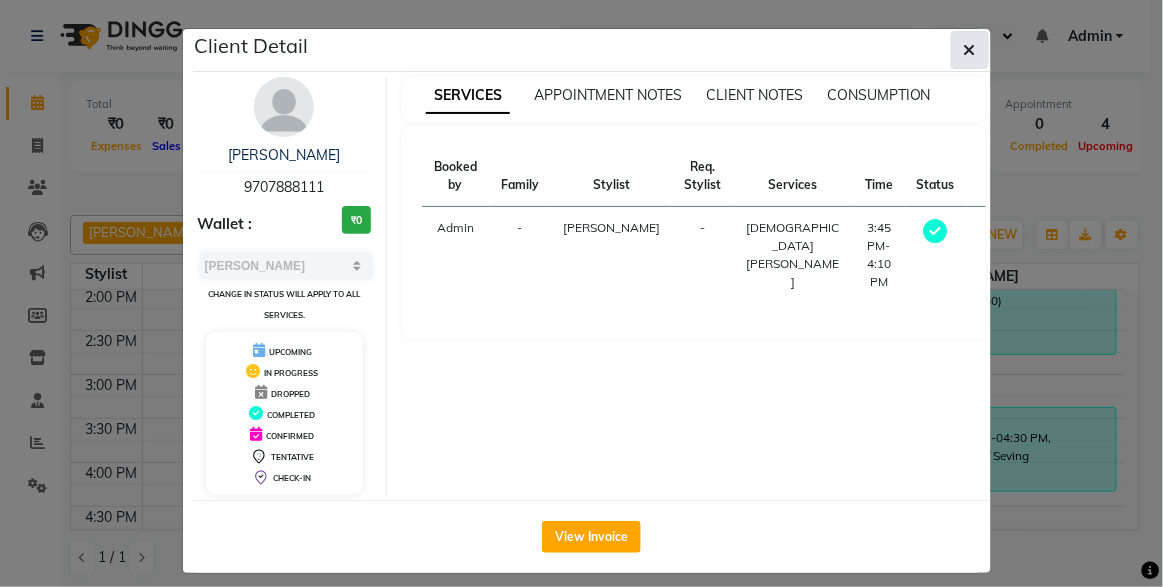 click 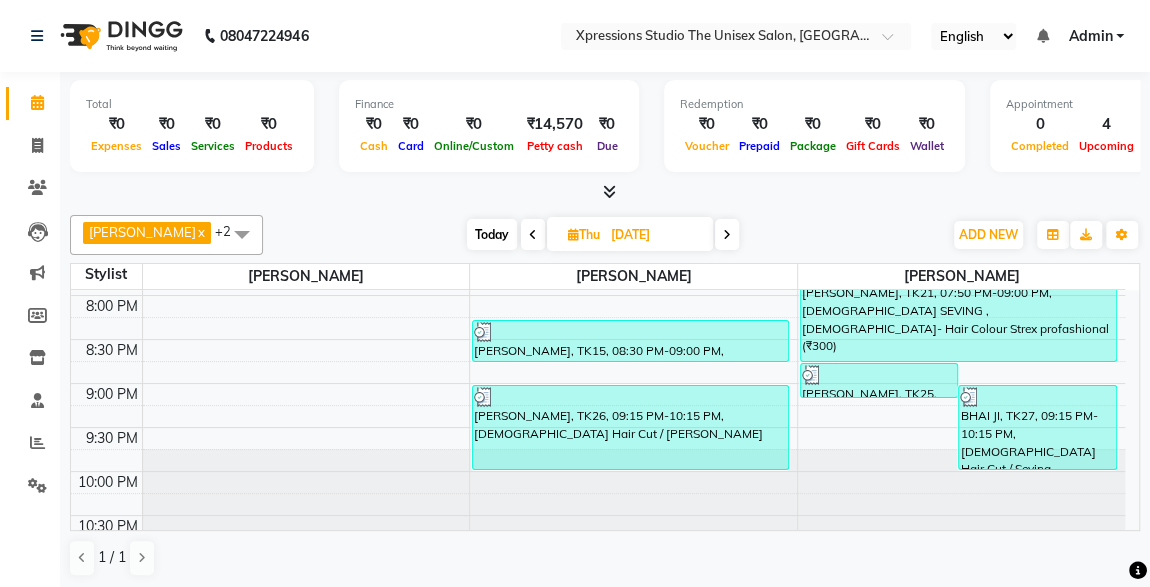 scroll, scrollTop: 1053, scrollLeft: 0, axis: vertical 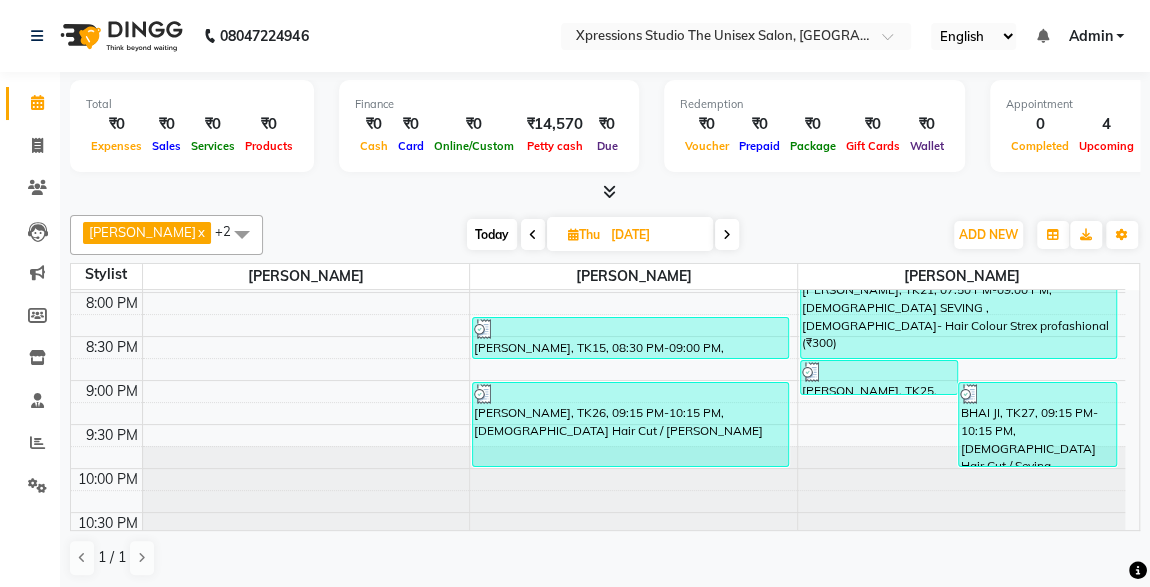click at bounding box center [727, 235] 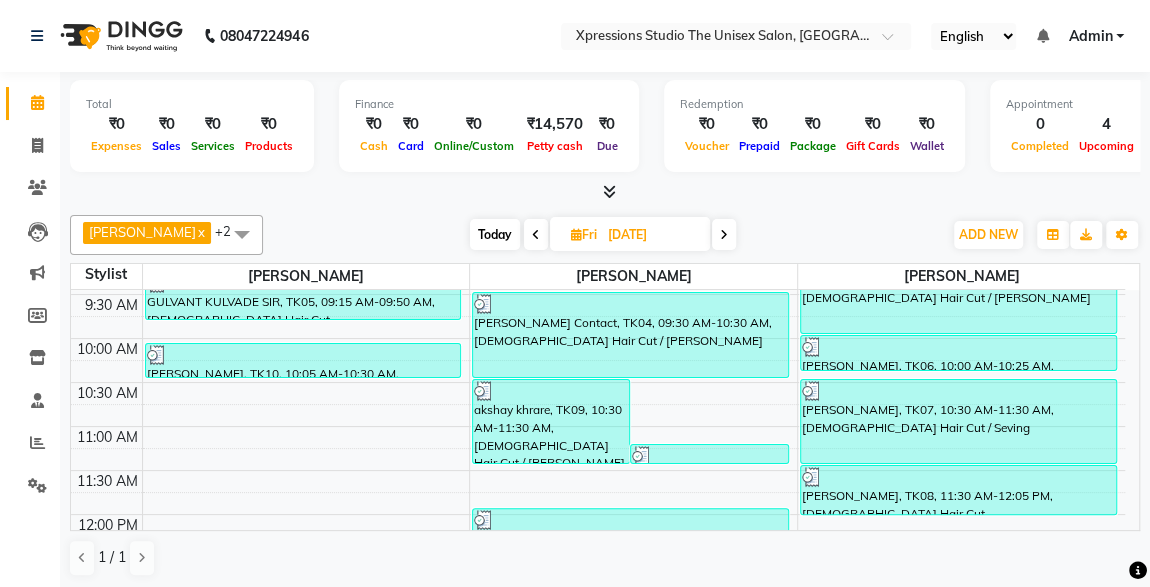 scroll, scrollTop: 97, scrollLeft: 0, axis: vertical 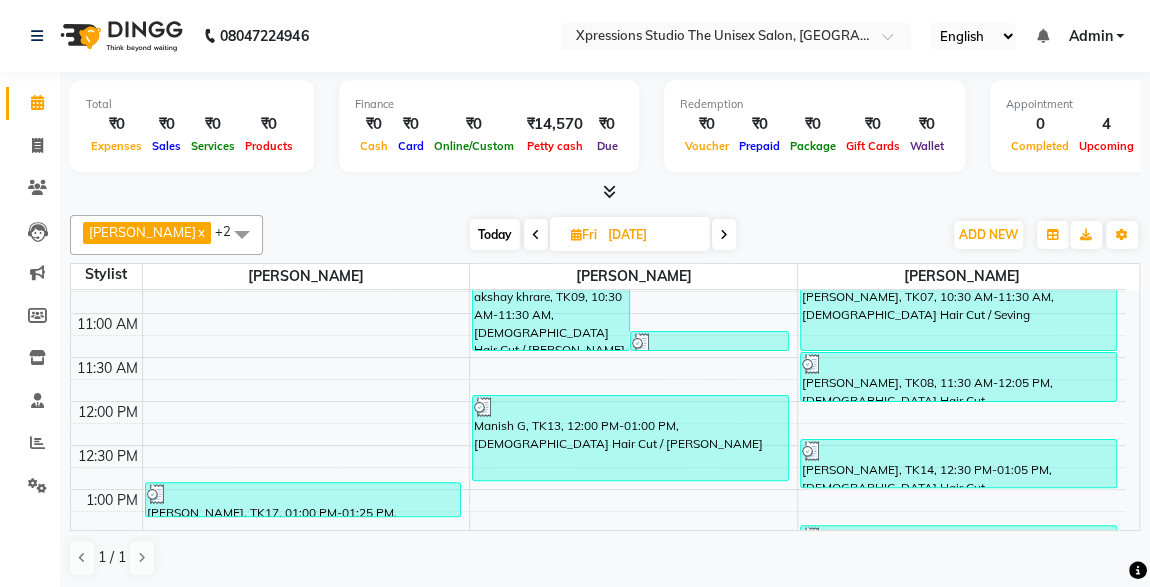 click at bounding box center (709, 343) 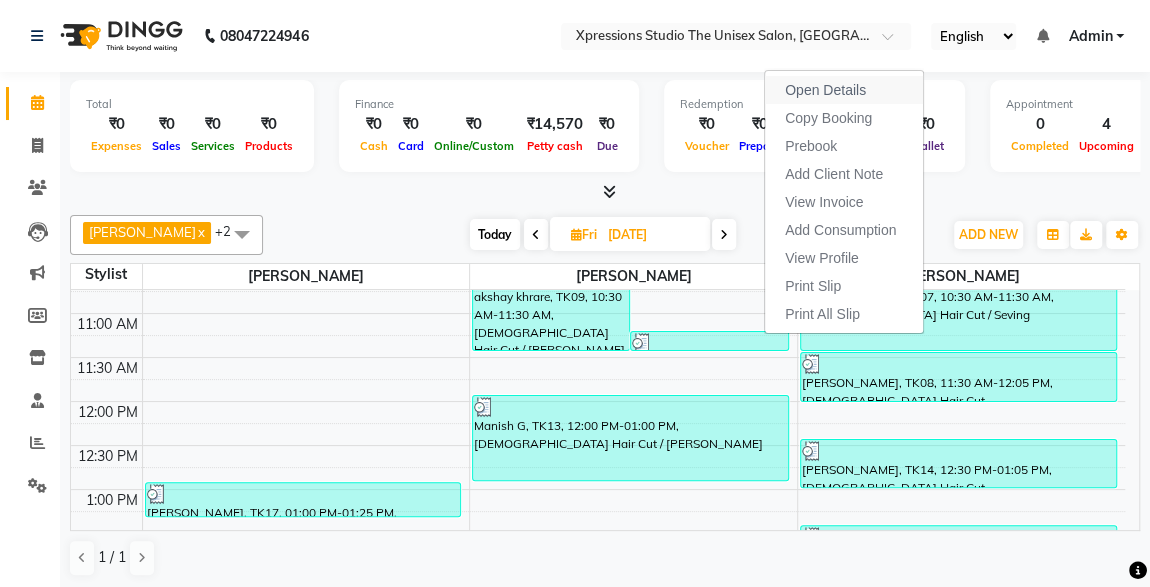 click on "Open Details" at bounding box center [825, 90] 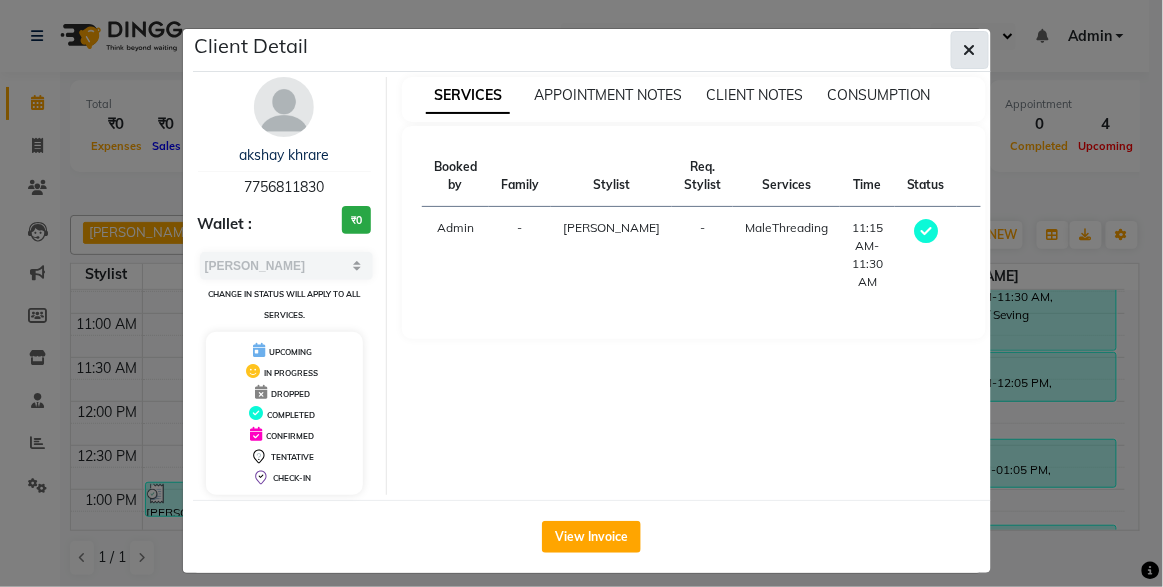 click 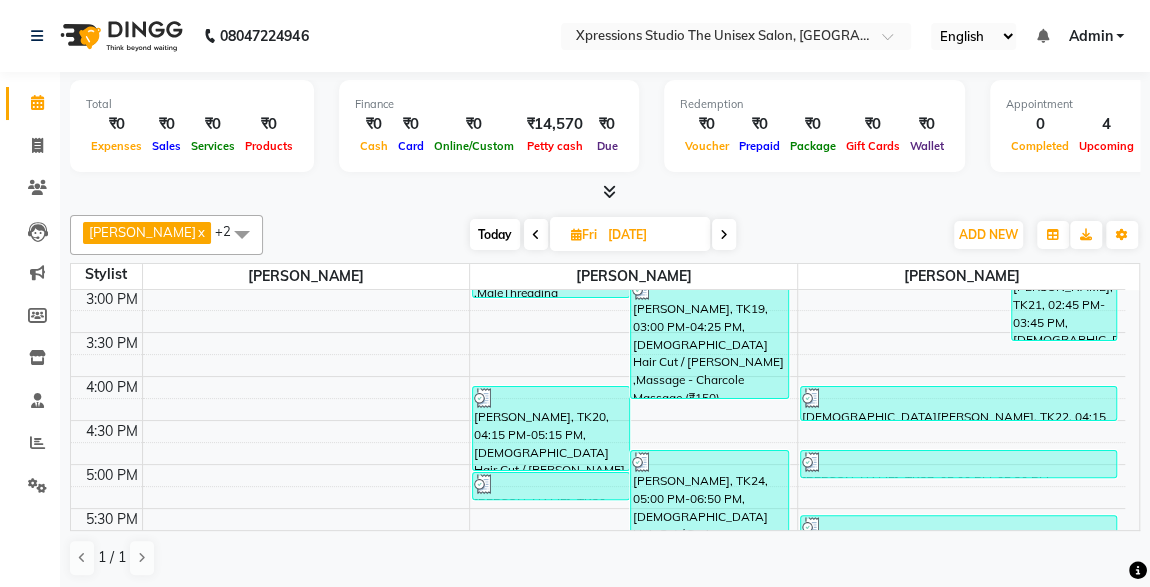 scroll, scrollTop: 621, scrollLeft: 0, axis: vertical 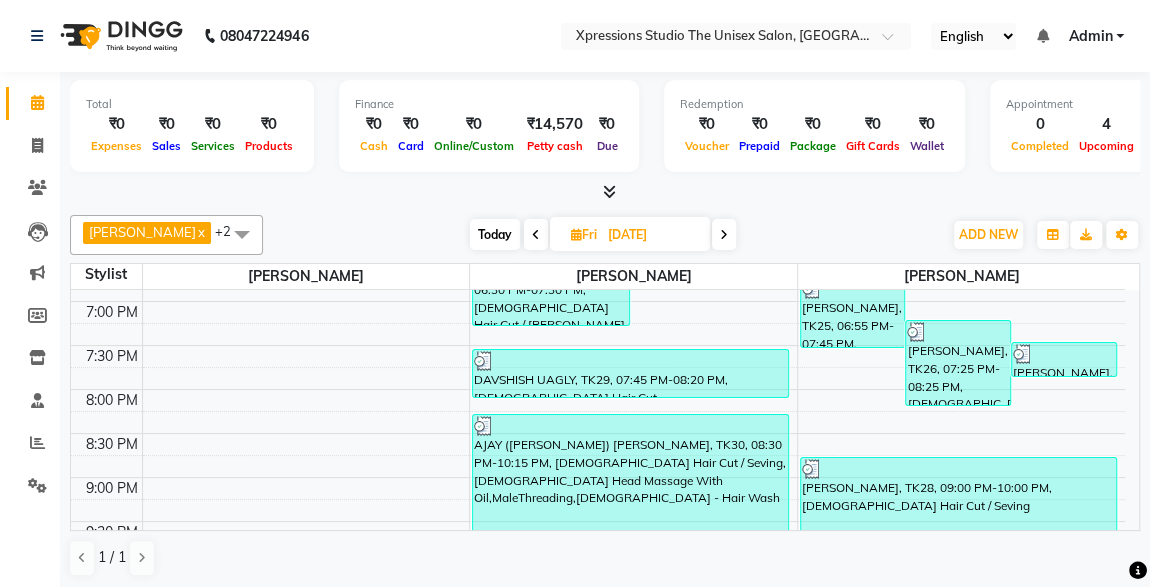 click at bounding box center (724, 235) 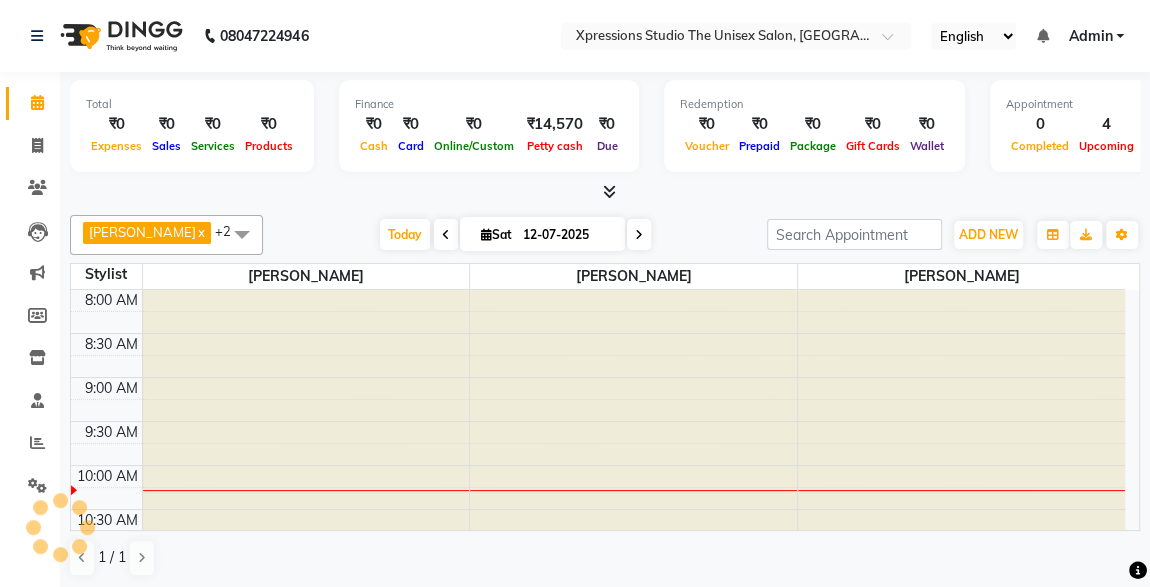 scroll, scrollTop: 173, scrollLeft: 0, axis: vertical 